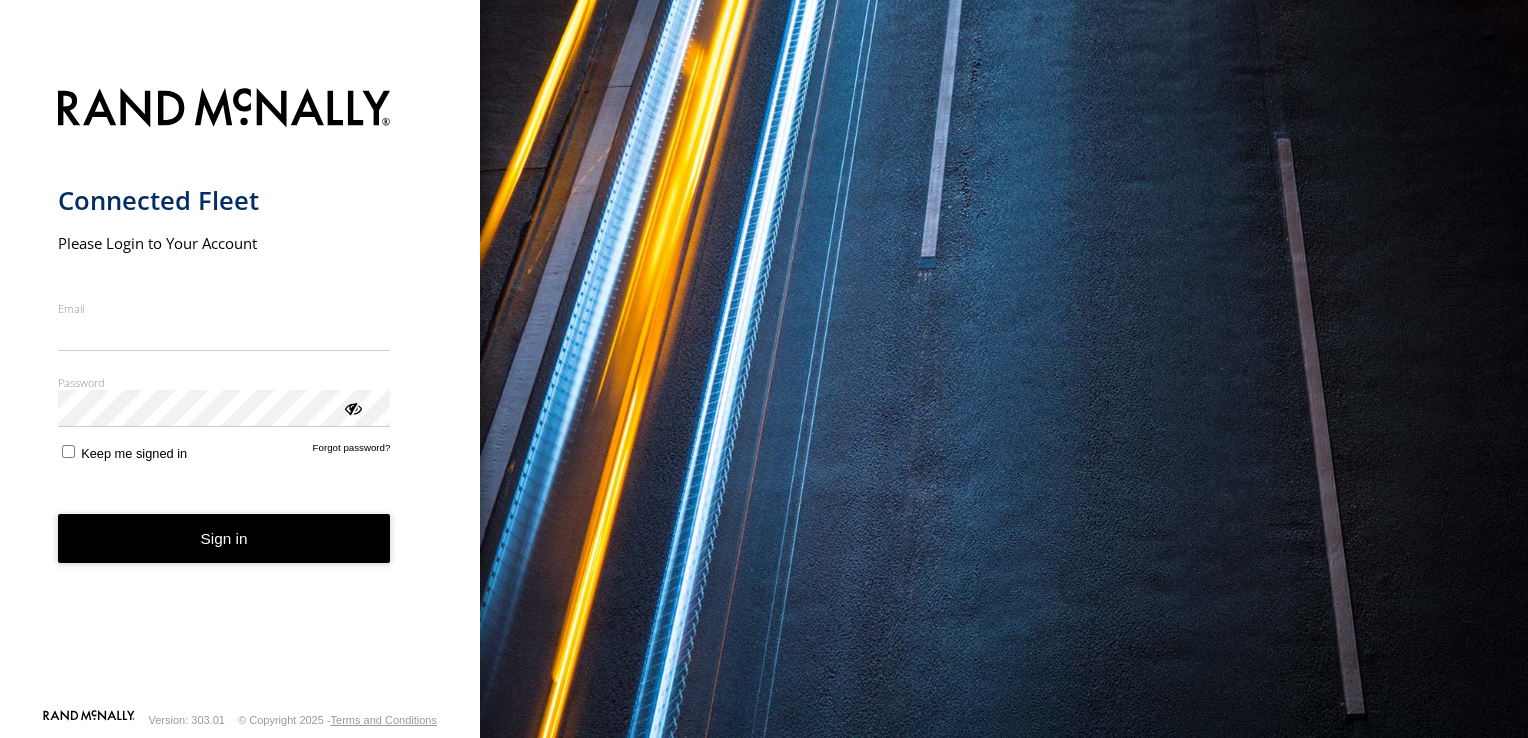 scroll, scrollTop: 0, scrollLeft: 0, axis: both 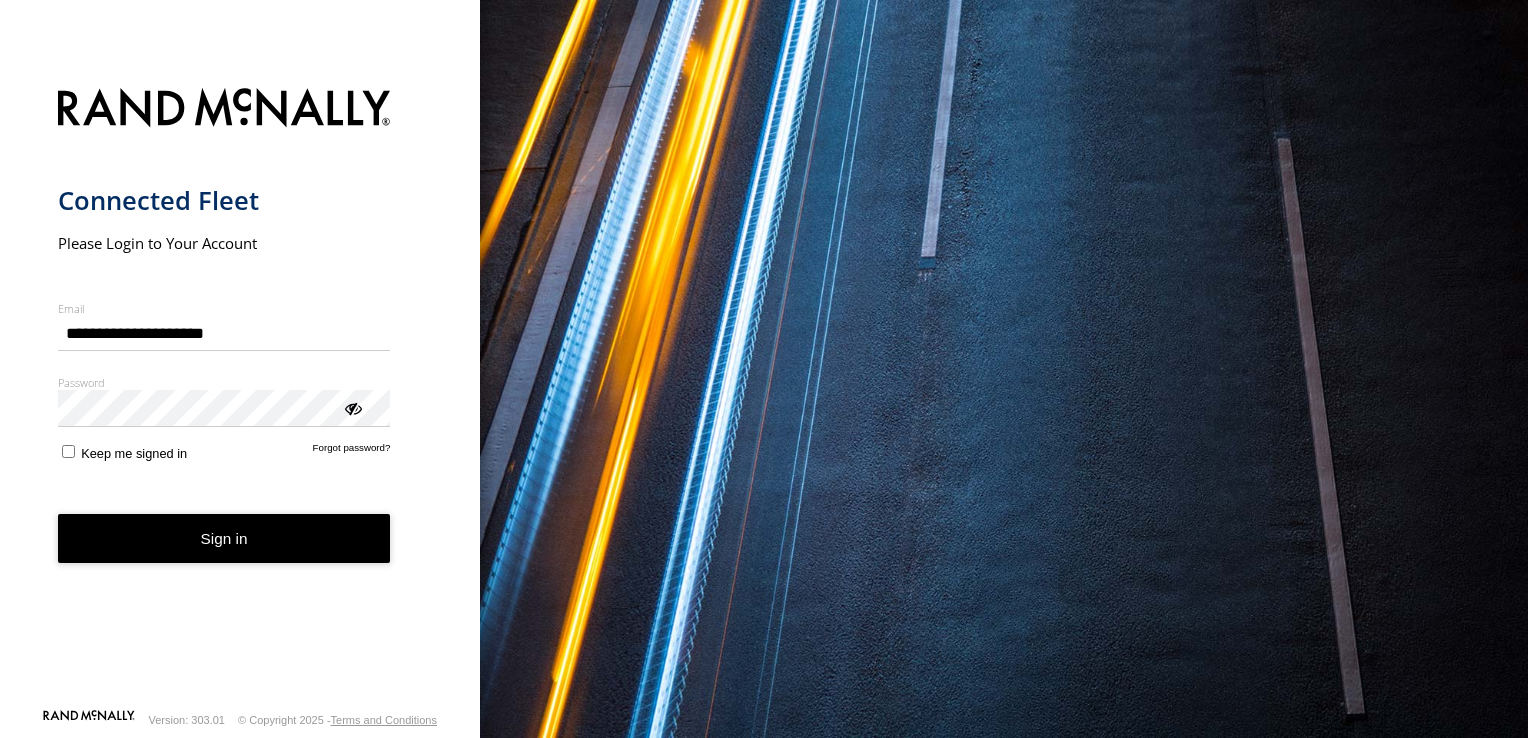 click on "Sign in" at bounding box center [224, 538] 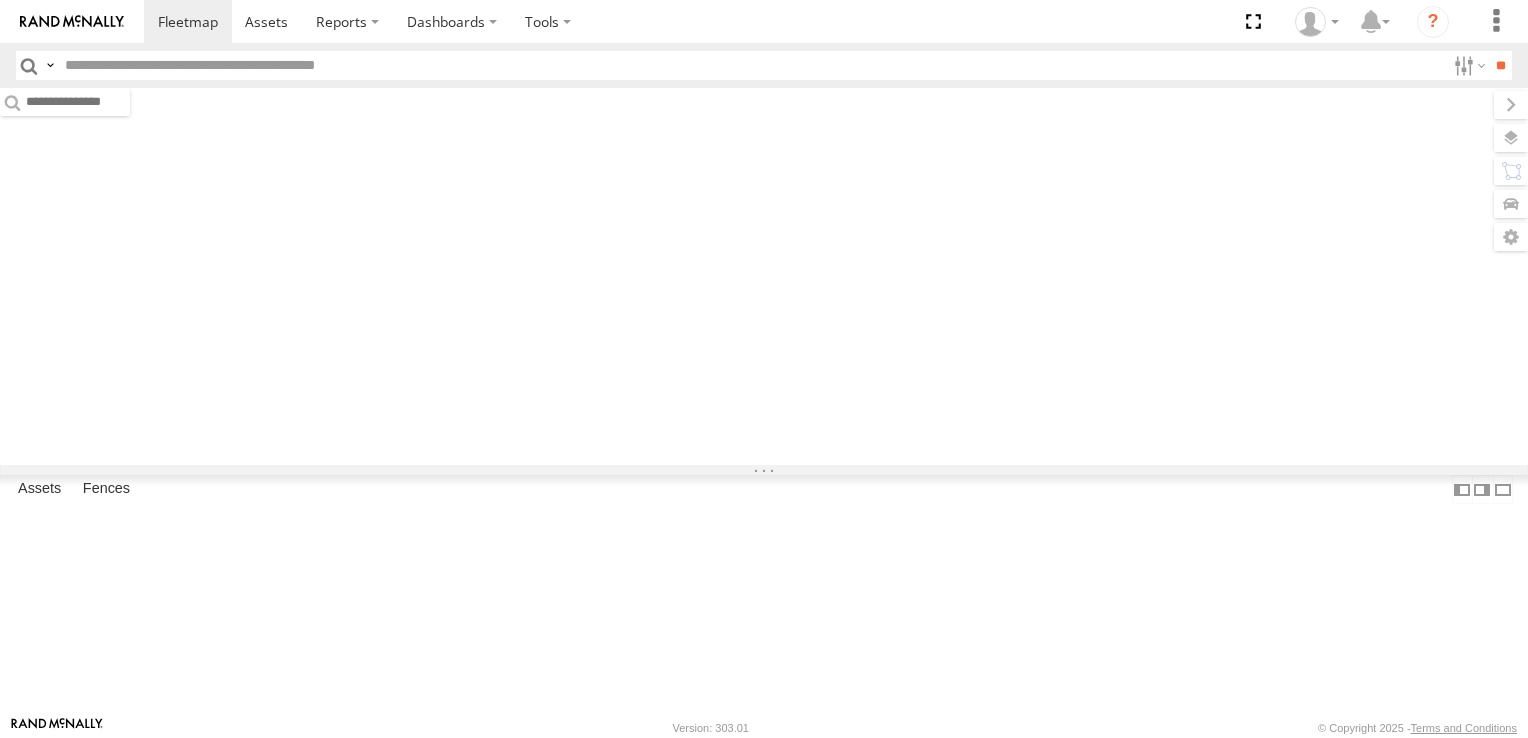 scroll, scrollTop: 0, scrollLeft: 0, axis: both 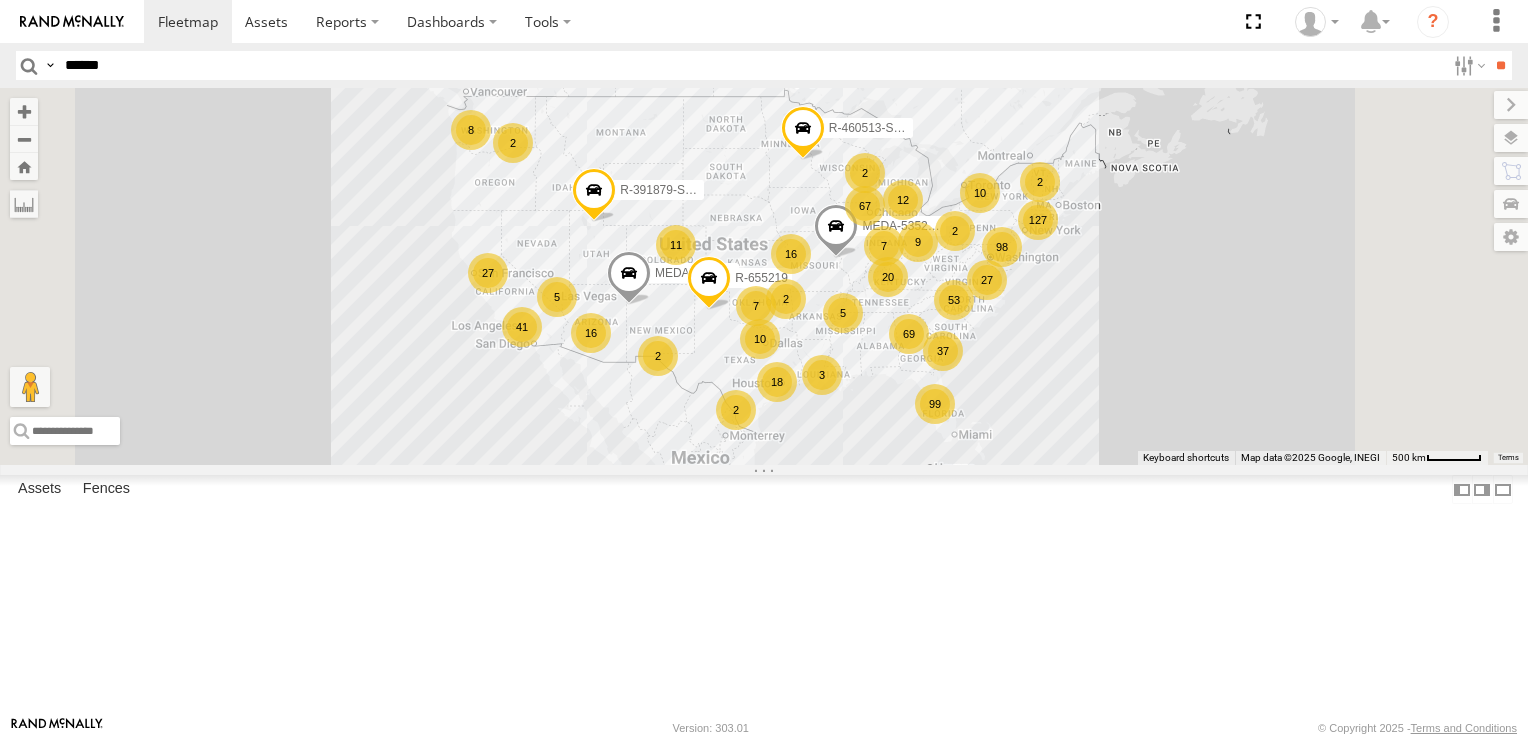 type on "******" 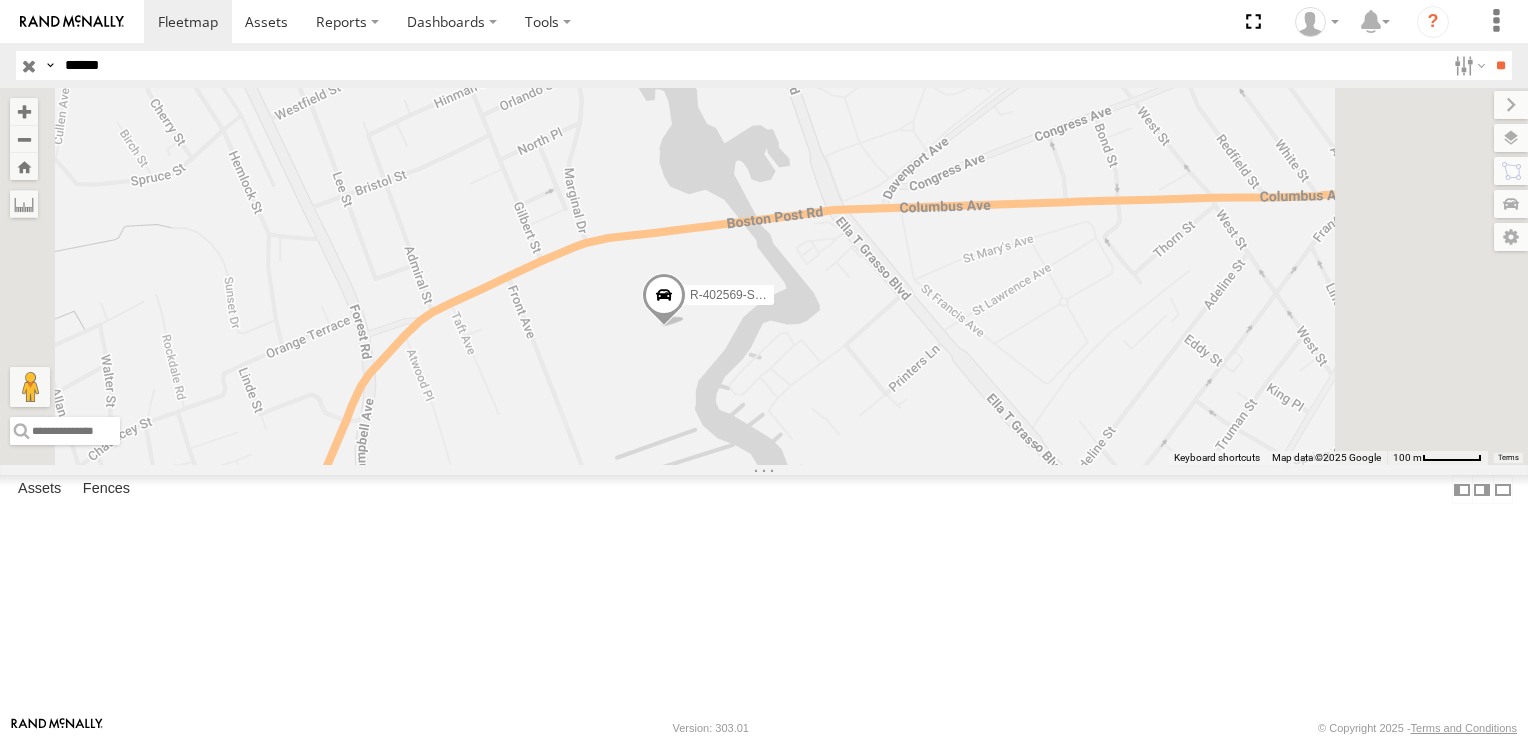 drag, startPoint x: 1075, startPoint y: 420, endPoint x: 980, endPoint y: 491, distance: 118.60017 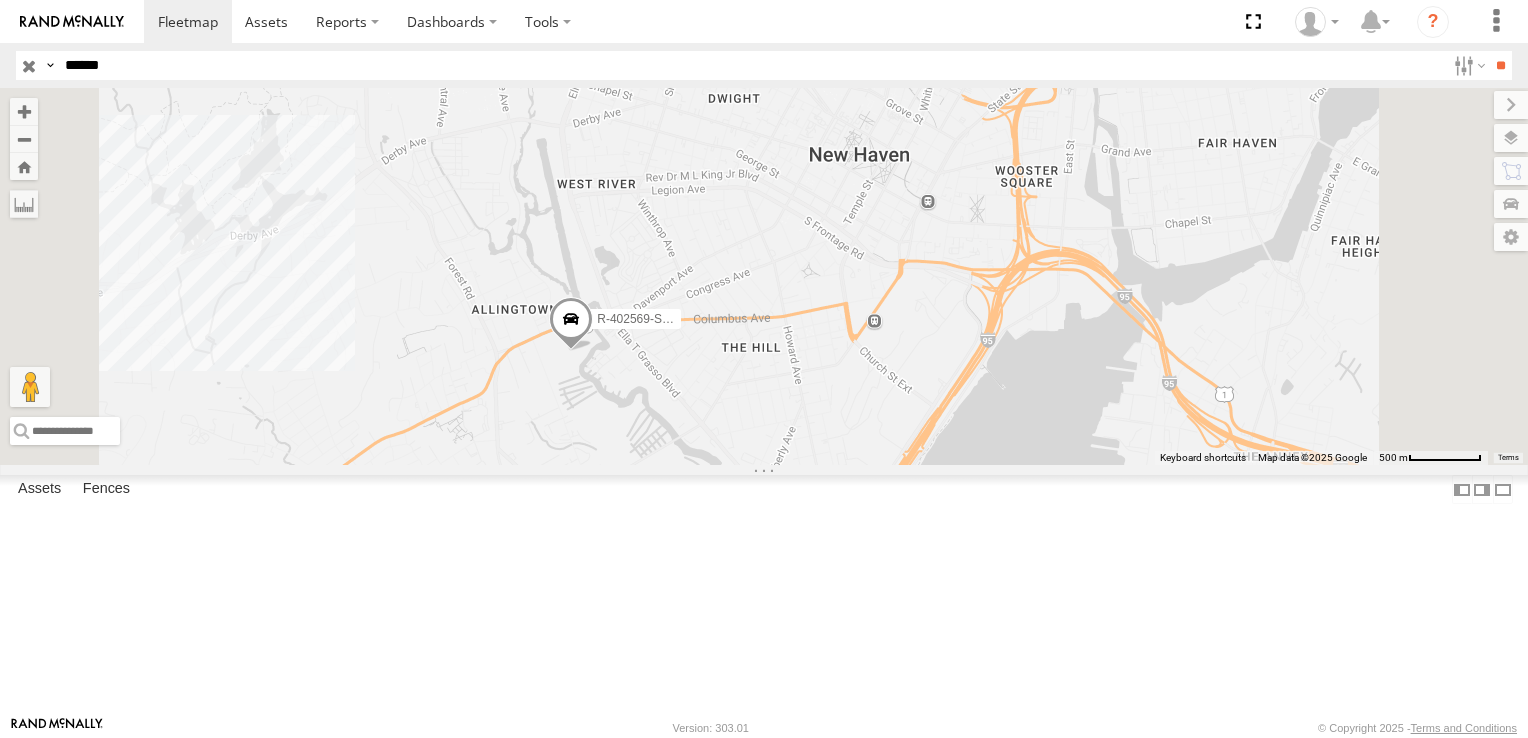 drag, startPoint x: 1008, startPoint y: 510, endPoint x: 864, endPoint y: 506, distance: 144.05554 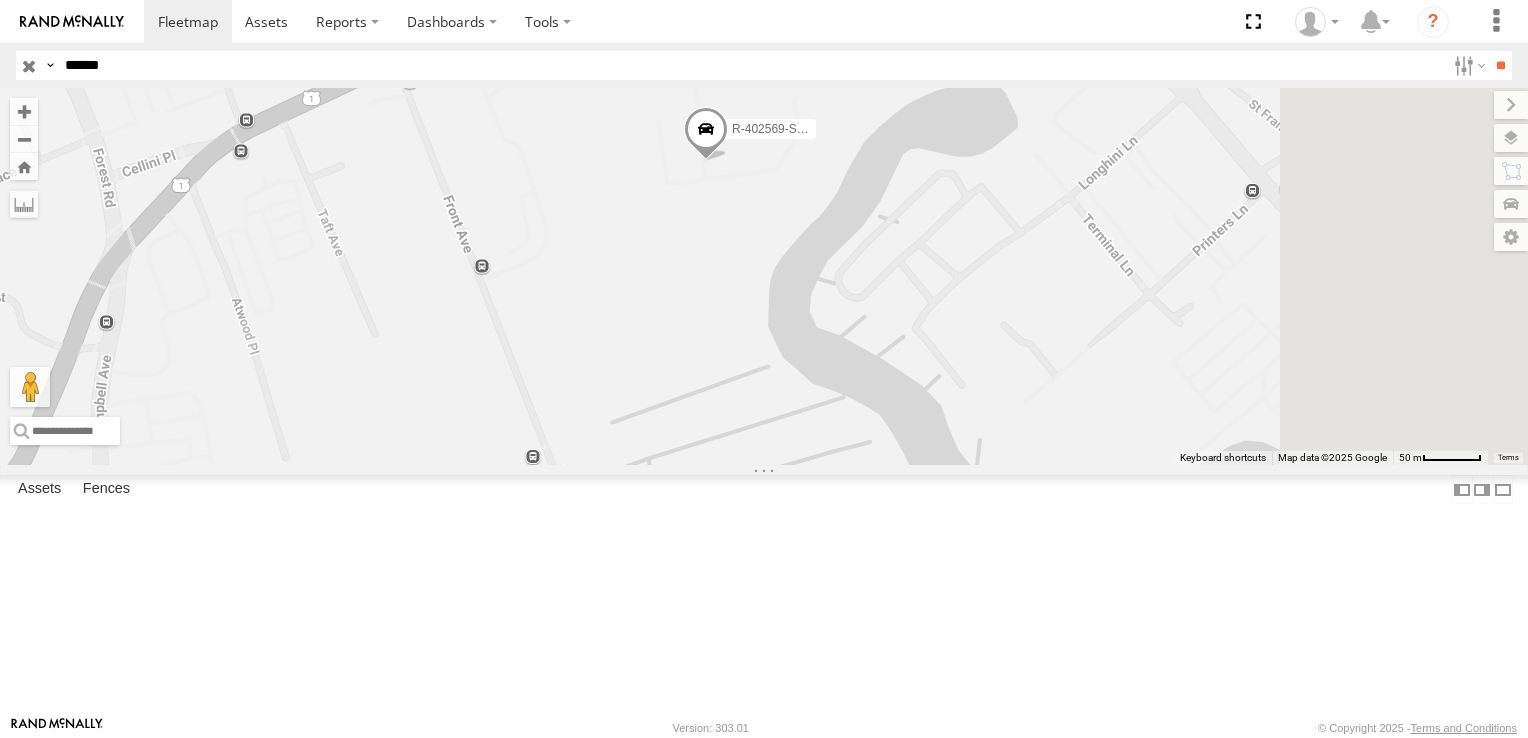 drag, startPoint x: 1011, startPoint y: 289, endPoint x: 1012, endPoint y: 417, distance: 128.0039 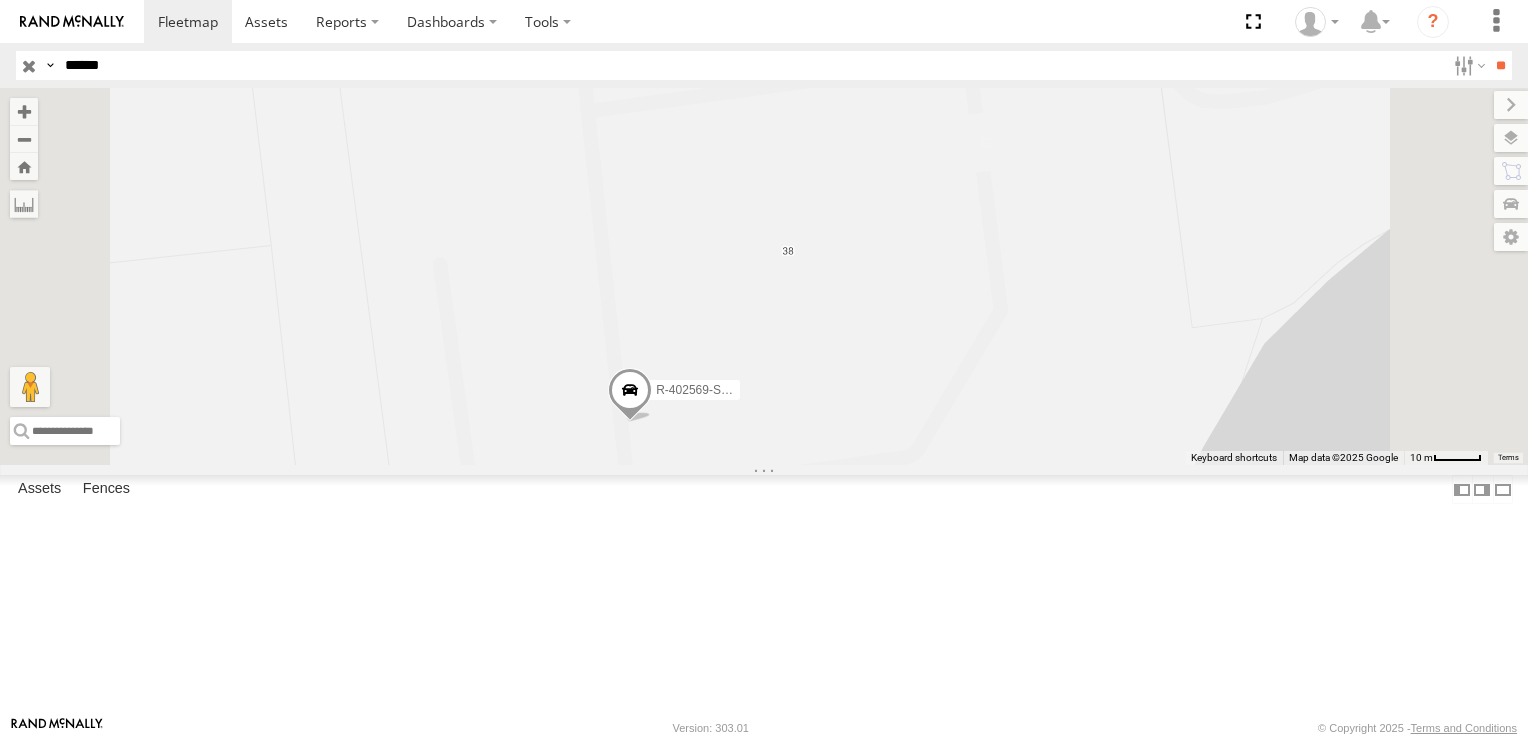 drag, startPoint x: 963, startPoint y: 335, endPoint x: 989, endPoint y: 510, distance: 176.92088 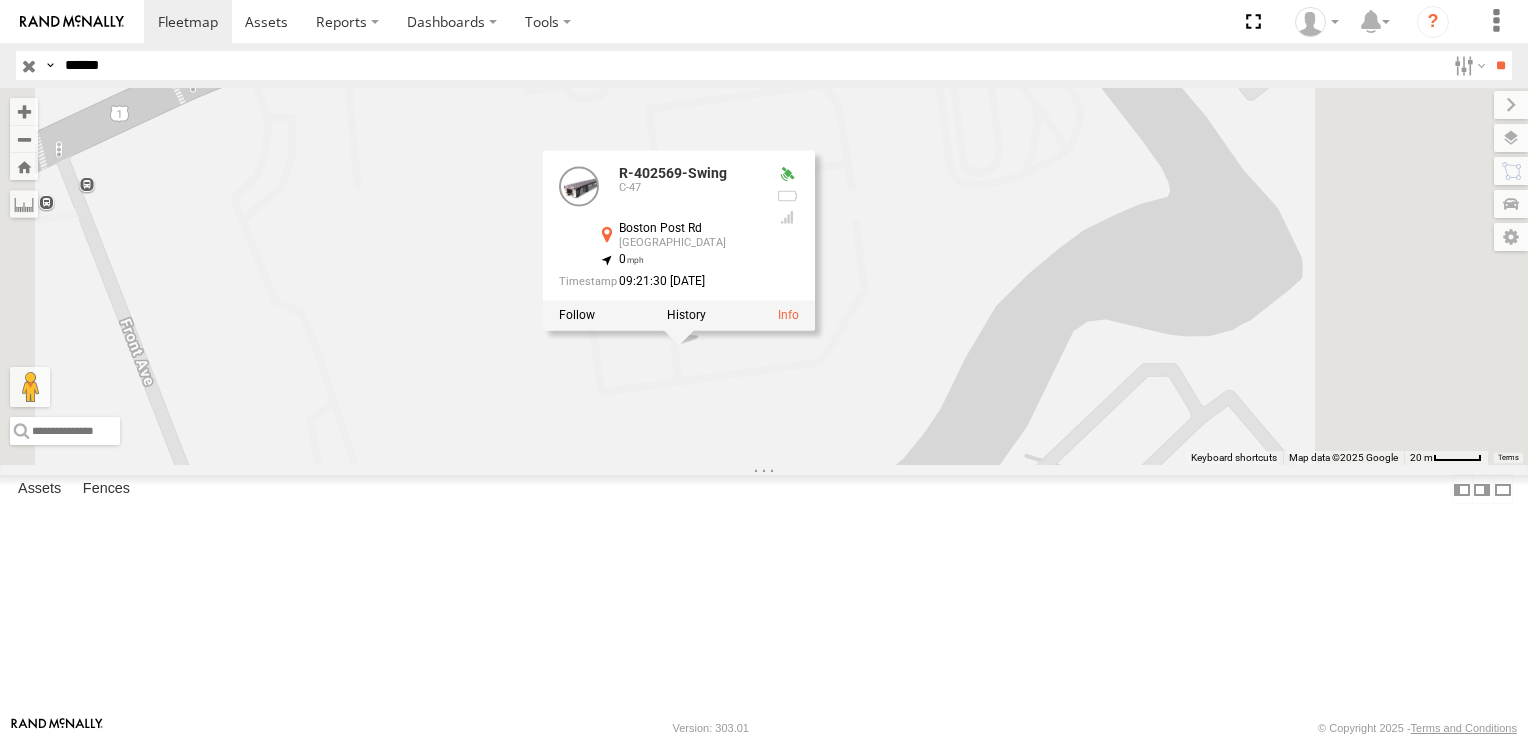 drag, startPoint x: 1136, startPoint y: 250, endPoint x: 1167, endPoint y: 334, distance: 89.537704 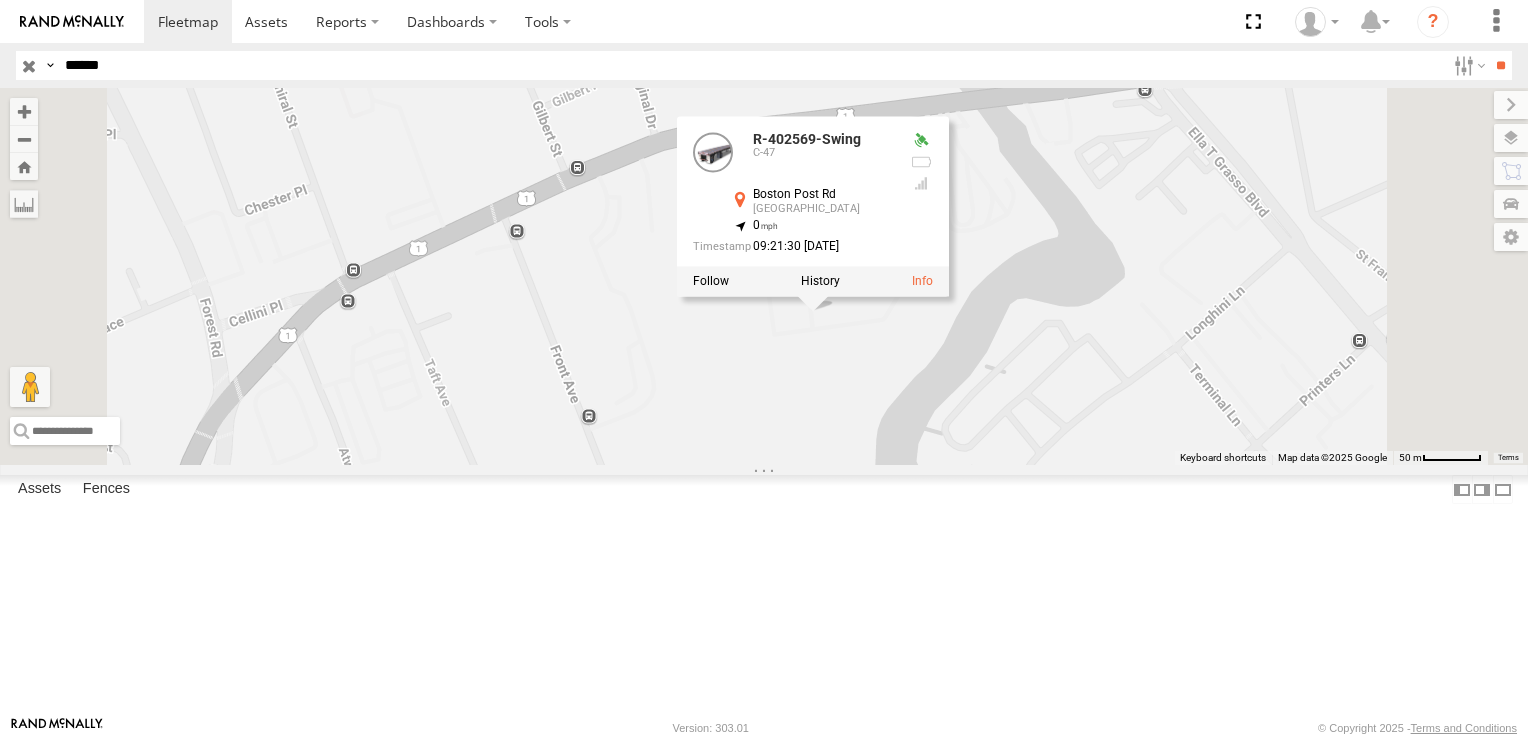 click on "R-402569-Swing R-402569-Swing C-47 Boston Post Rd West Haven 41.29559 ,  -72.95263 0 09:21:30 07/18/2025" at bounding box center [764, 276] 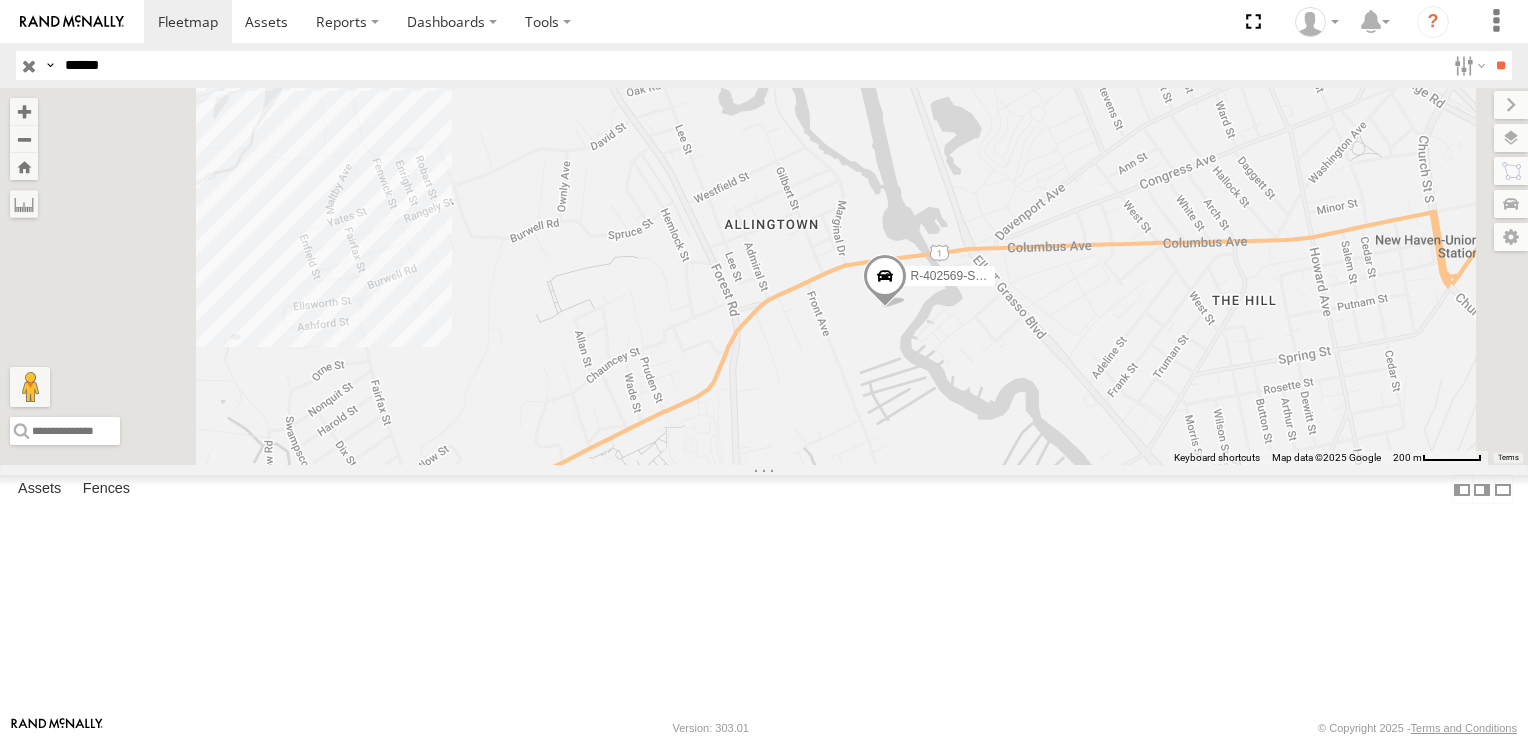 drag, startPoint x: 966, startPoint y: 435, endPoint x: 1044, endPoint y: 455, distance: 80.523285 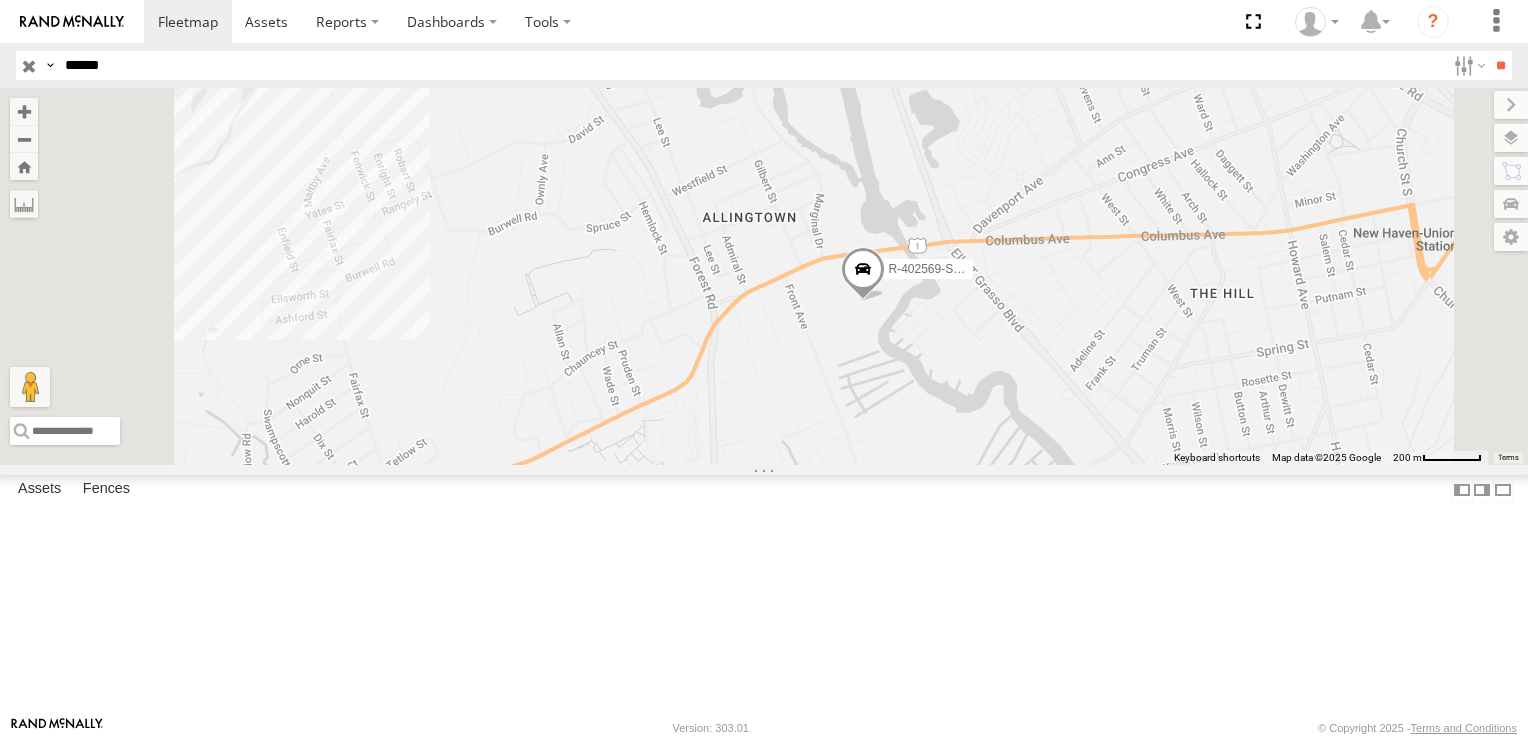 drag, startPoint x: 1109, startPoint y: 395, endPoint x: 1012, endPoint y: 351, distance: 106.51291 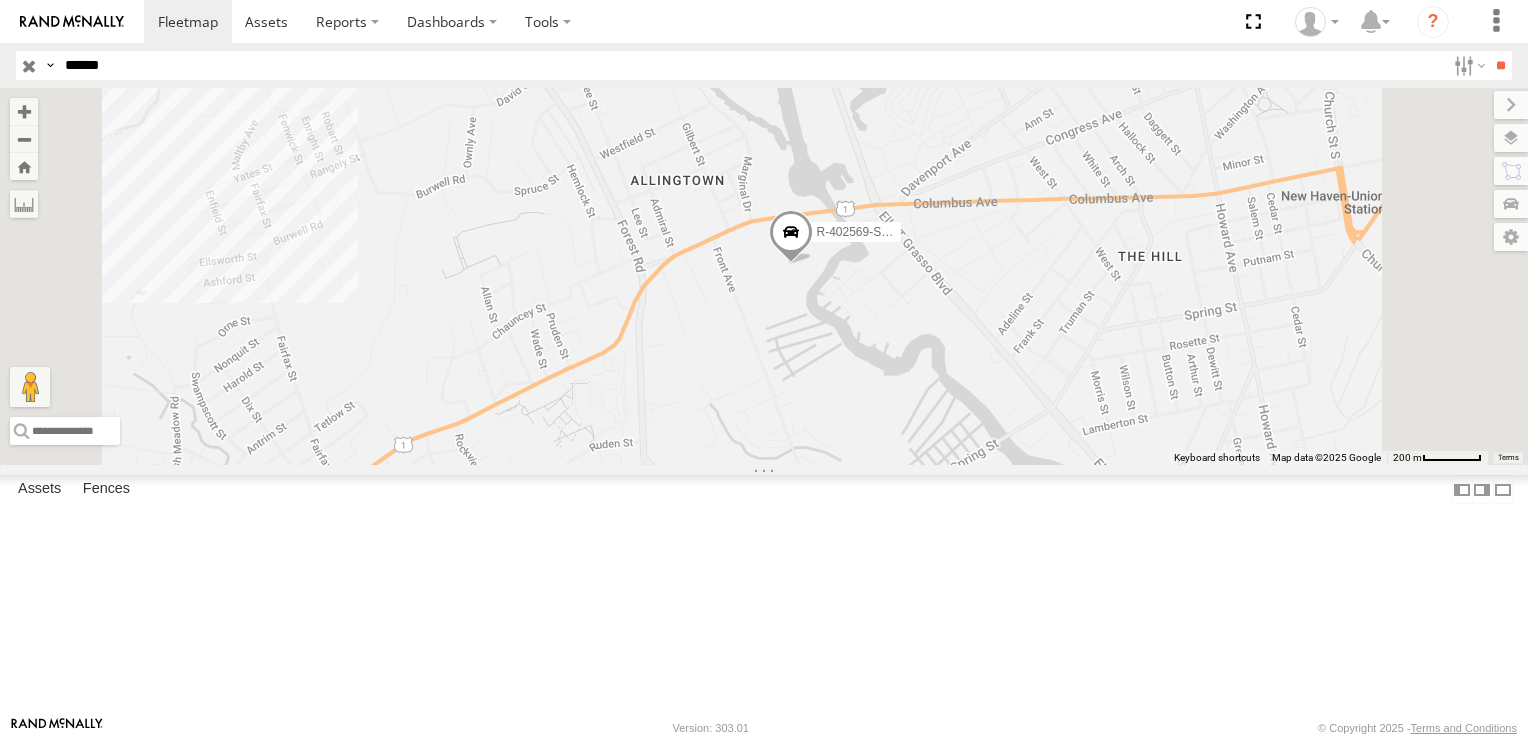 drag, startPoint x: 1056, startPoint y: 461, endPoint x: 1002, endPoint y: 442, distance: 57.245087 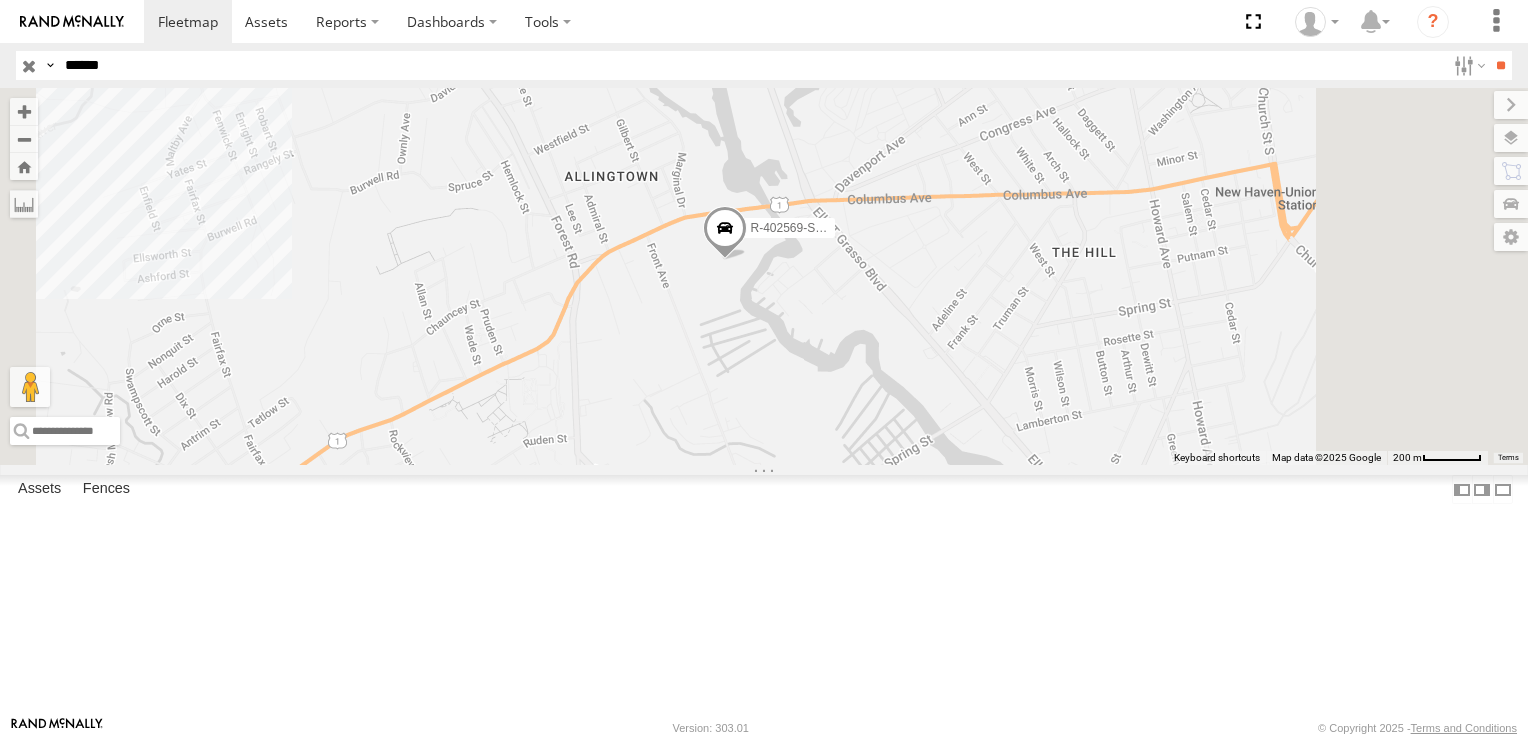 drag, startPoint x: 1008, startPoint y: 442, endPoint x: 942, endPoint y: 440, distance: 66.0303 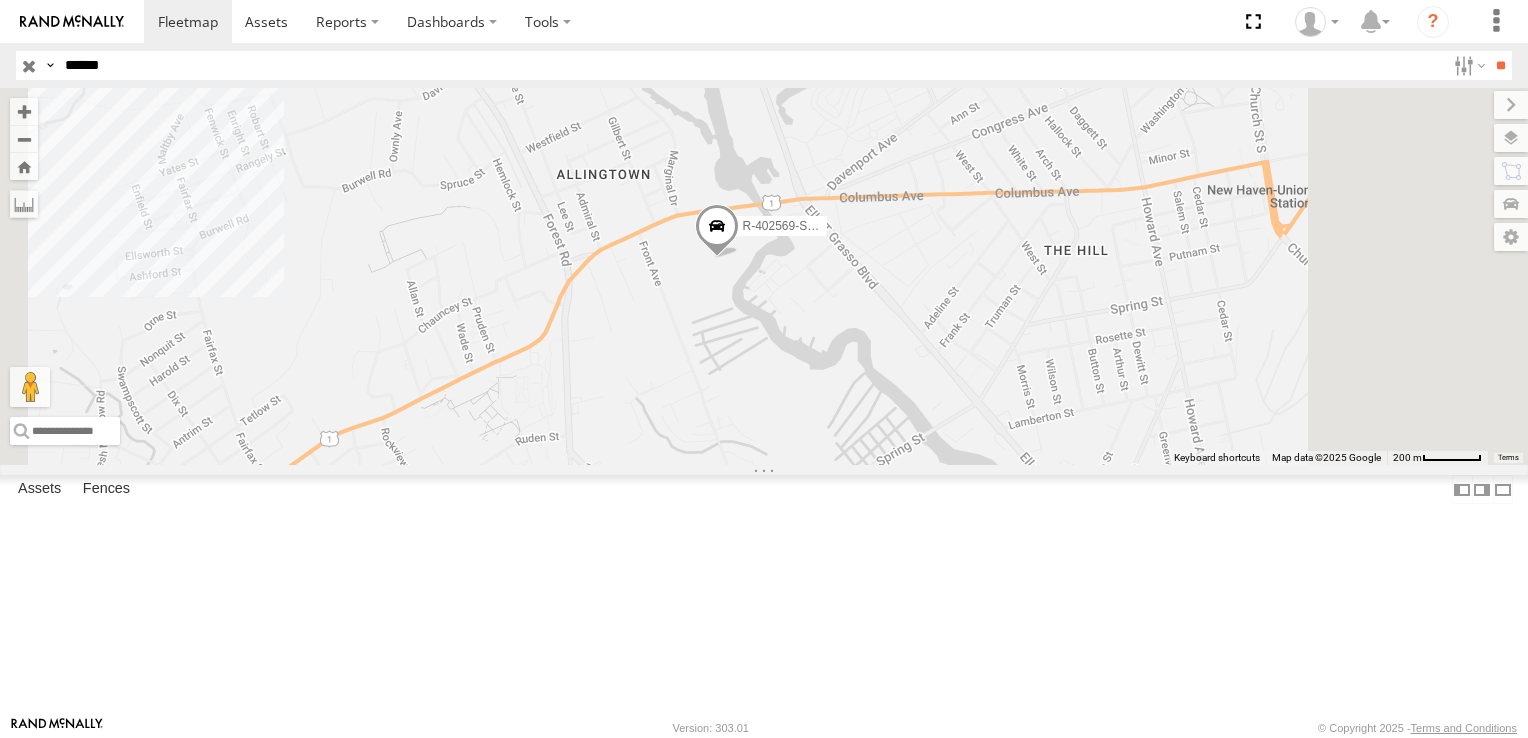 click at bounding box center (0, 0) 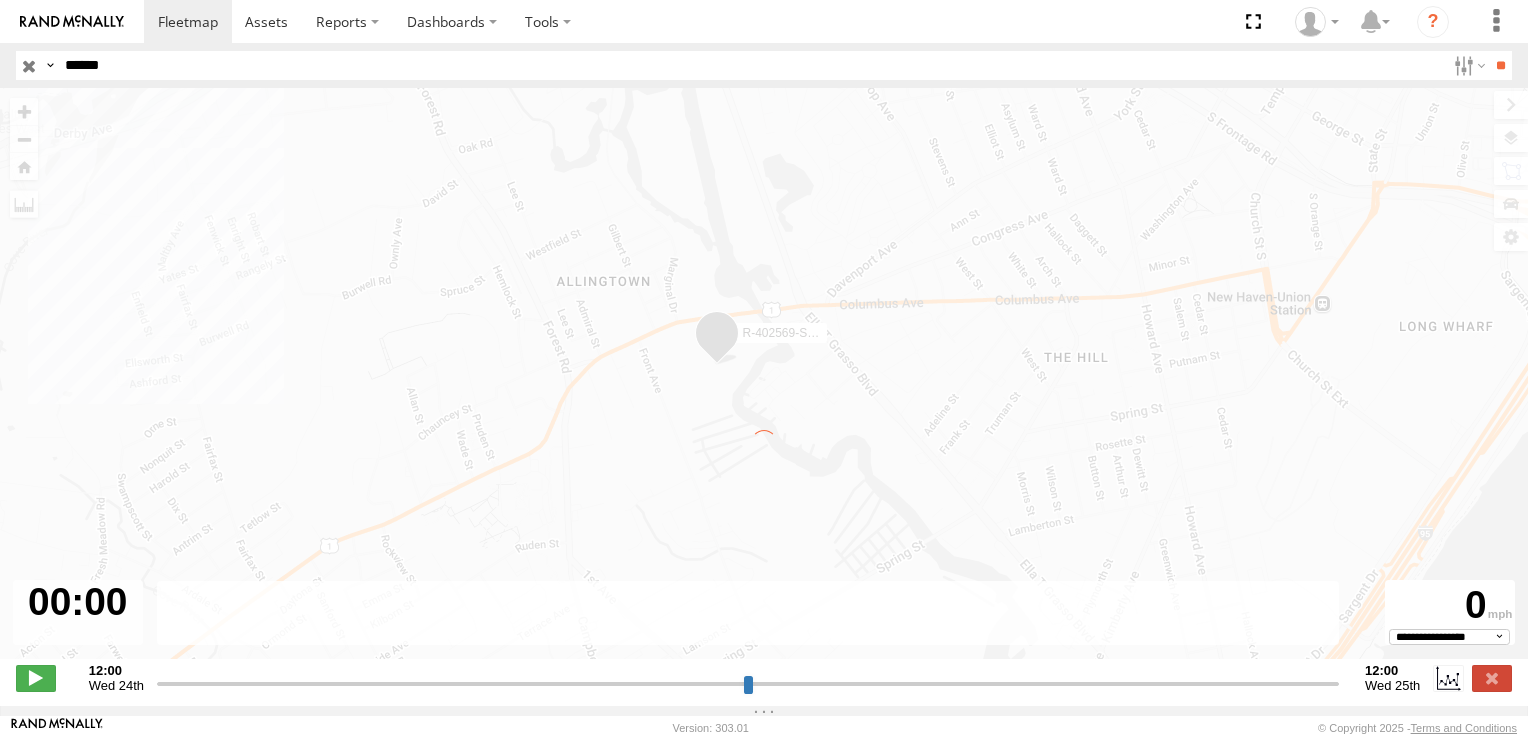 type on "**********" 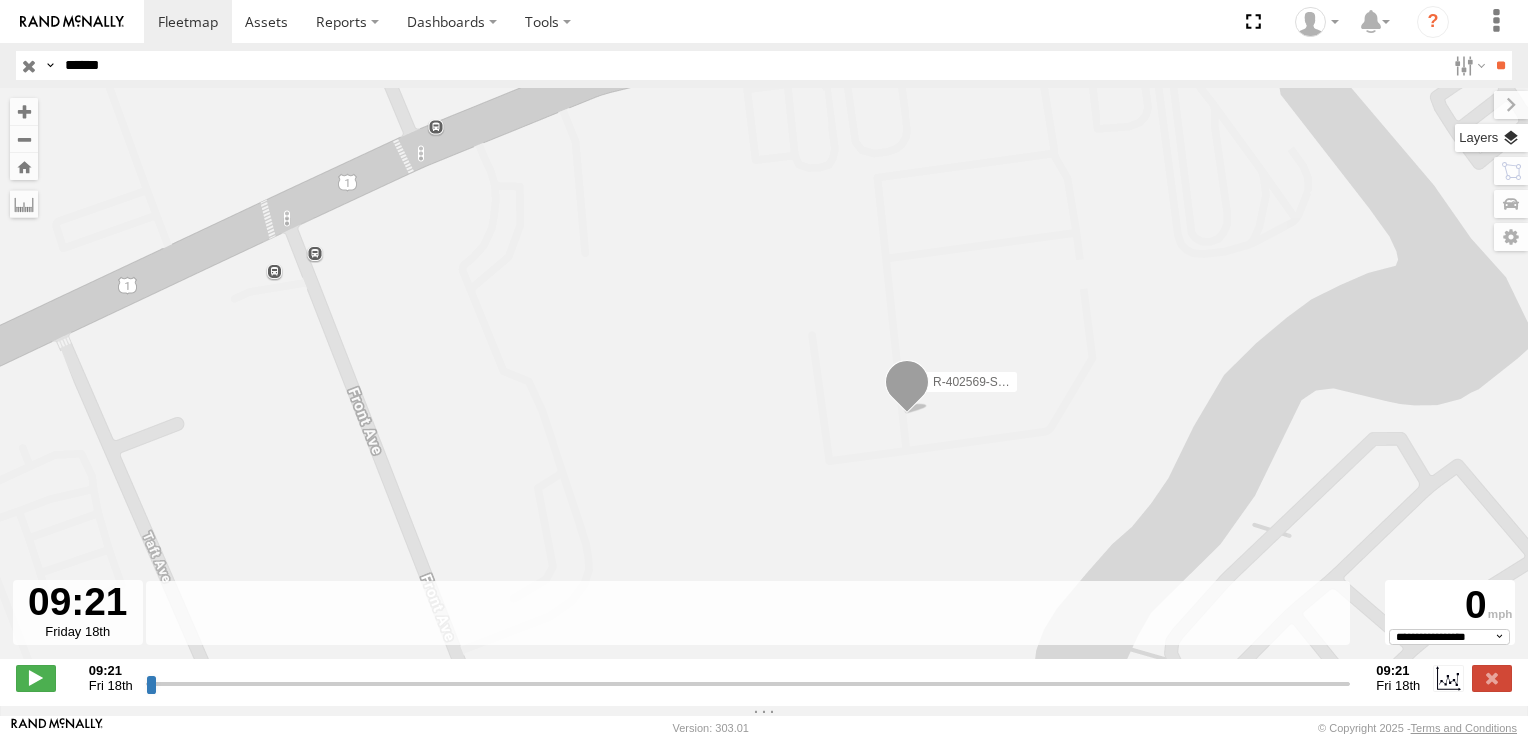click at bounding box center [1491, 138] 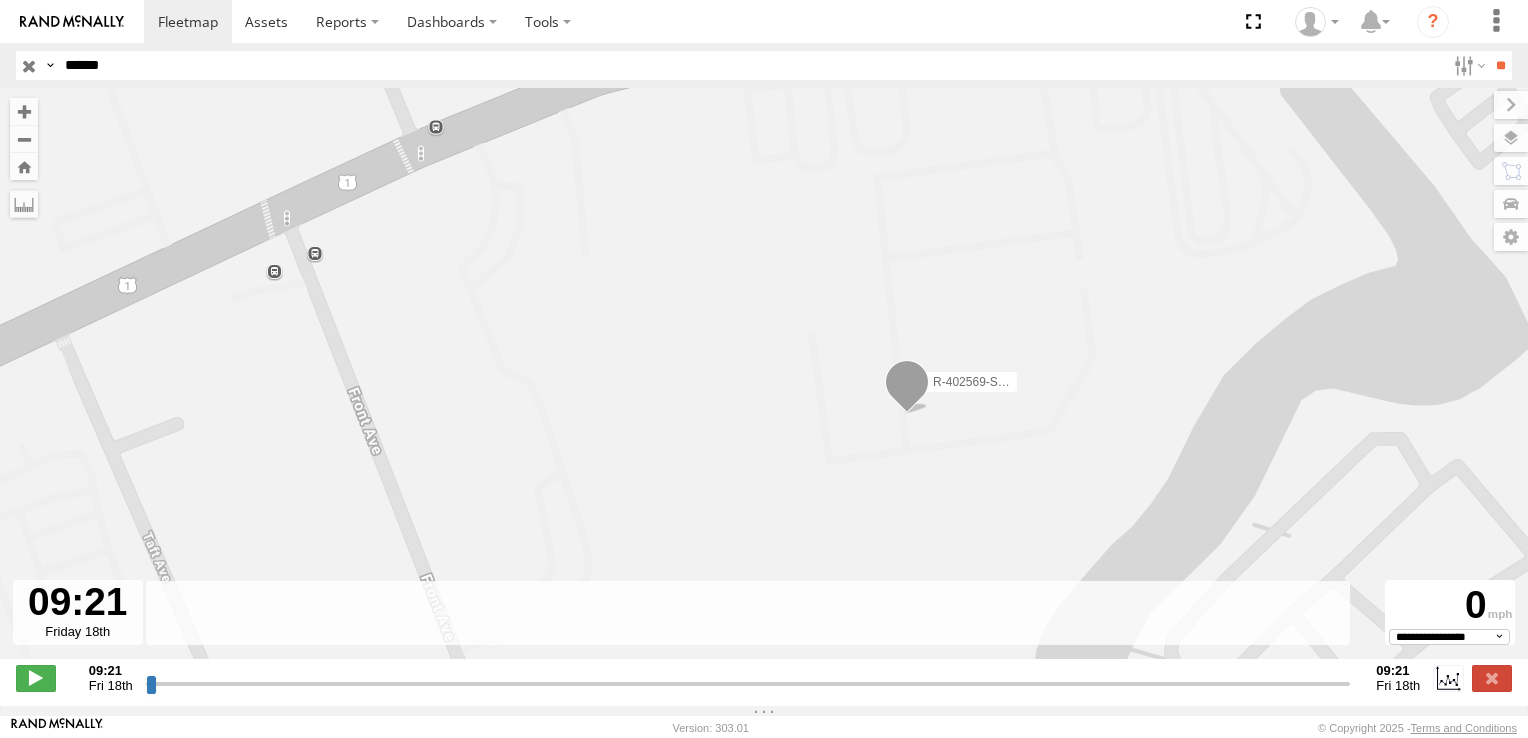 click on "Basemaps" at bounding box center [0, 0] 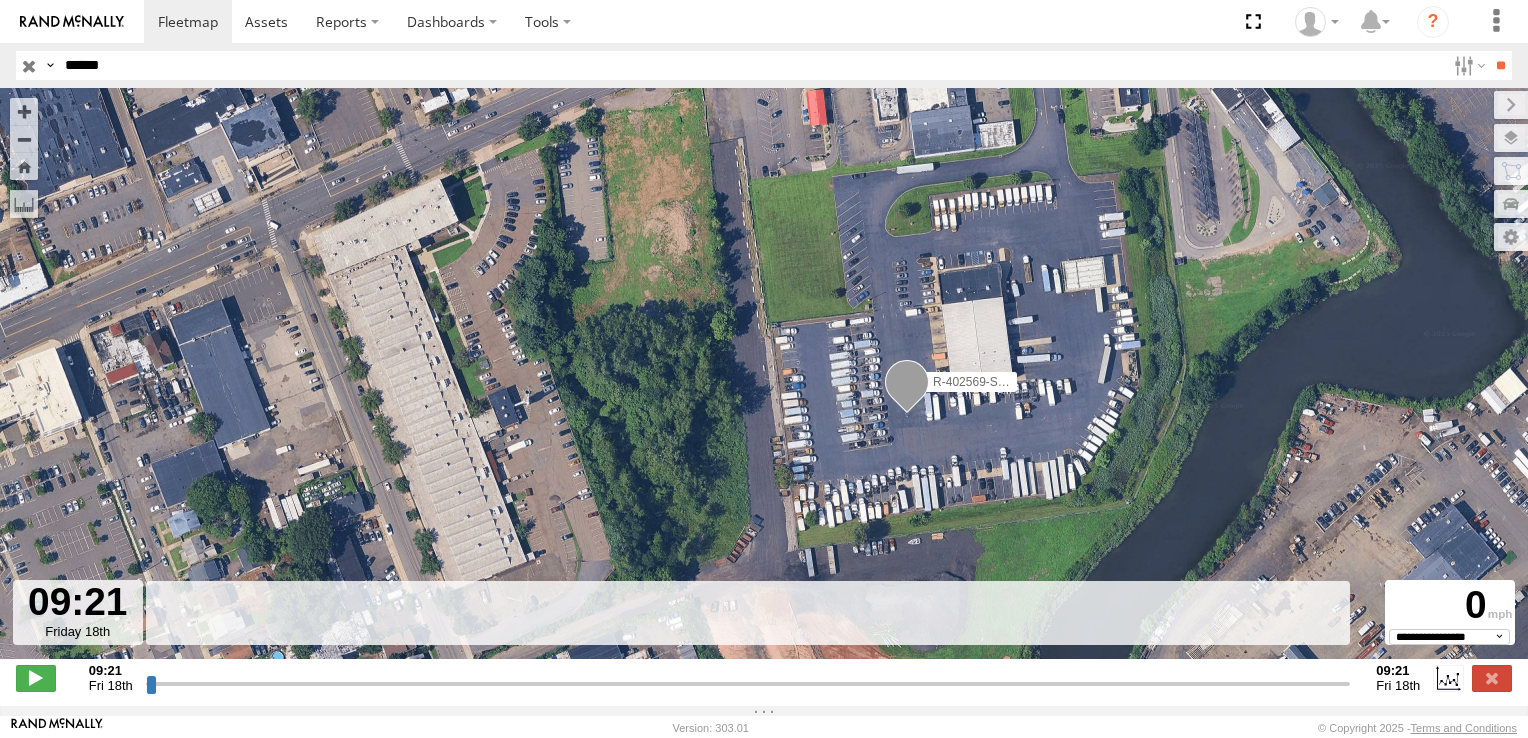 drag, startPoint x: 953, startPoint y: 262, endPoint x: 905, endPoint y: 293, distance: 57.14018 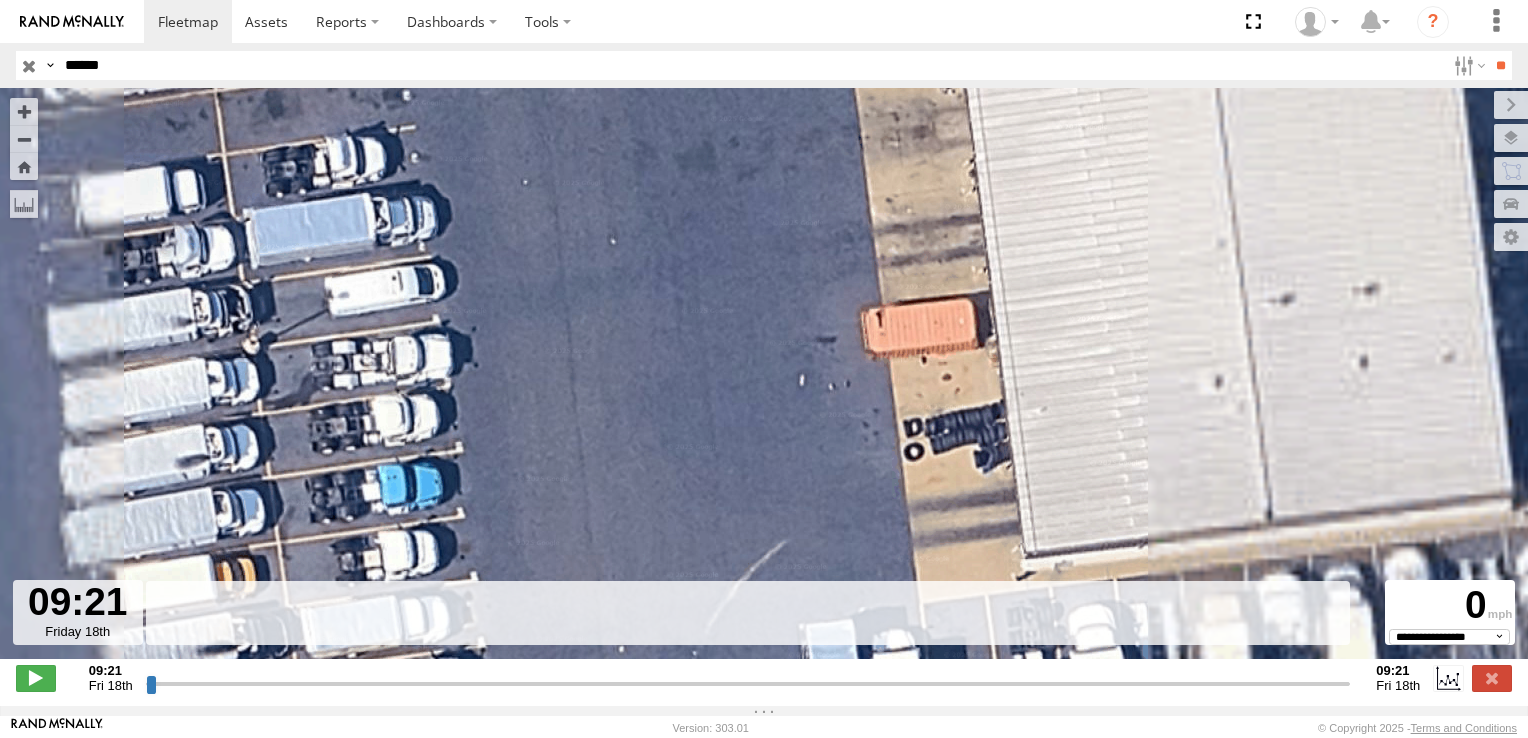 drag, startPoint x: 888, startPoint y: 393, endPoint x: 865, endPoint y: 182, distance: 212.24985 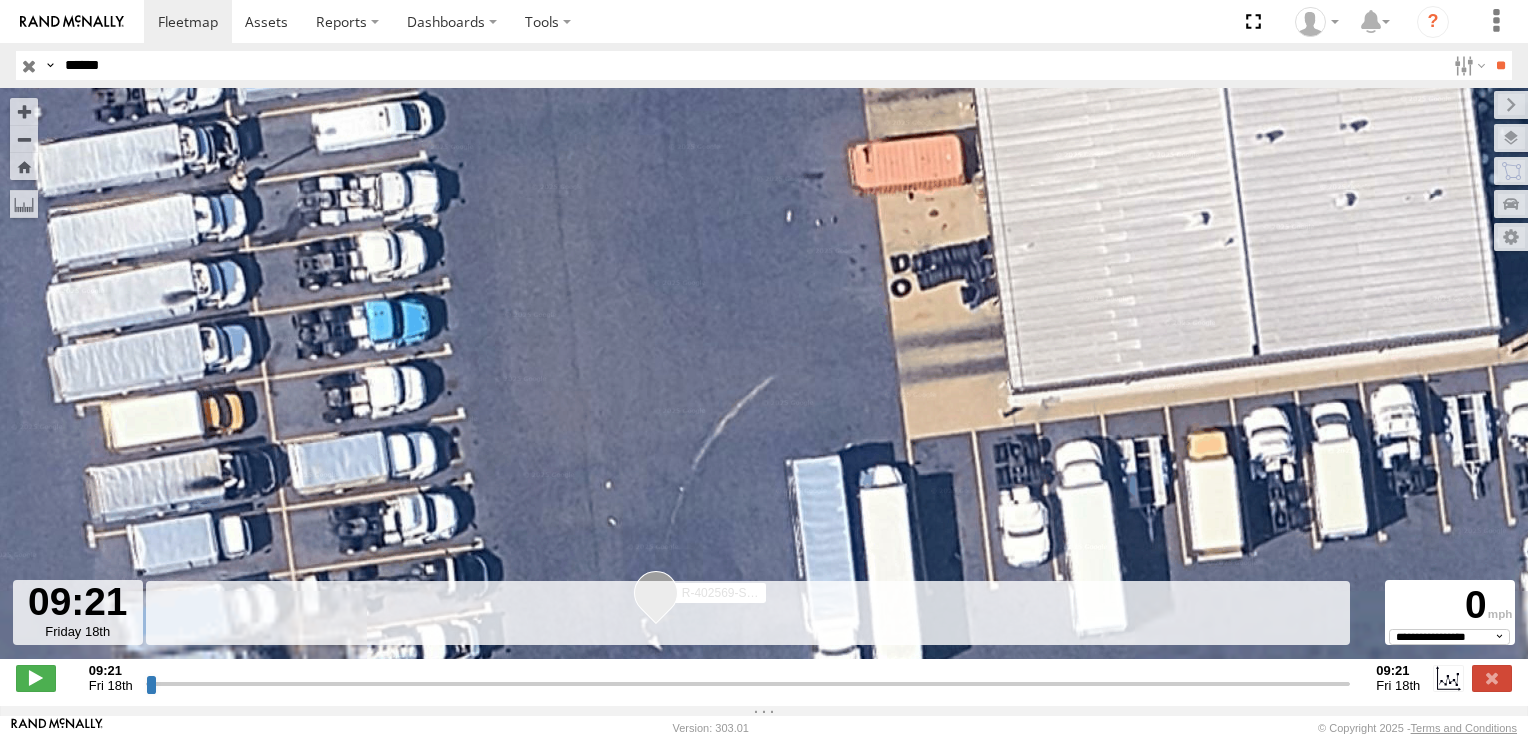 drag, startPoint x: 796, startPoint y: 325, endPoint x: 792, endPoint y: 174, distance: 151.05296 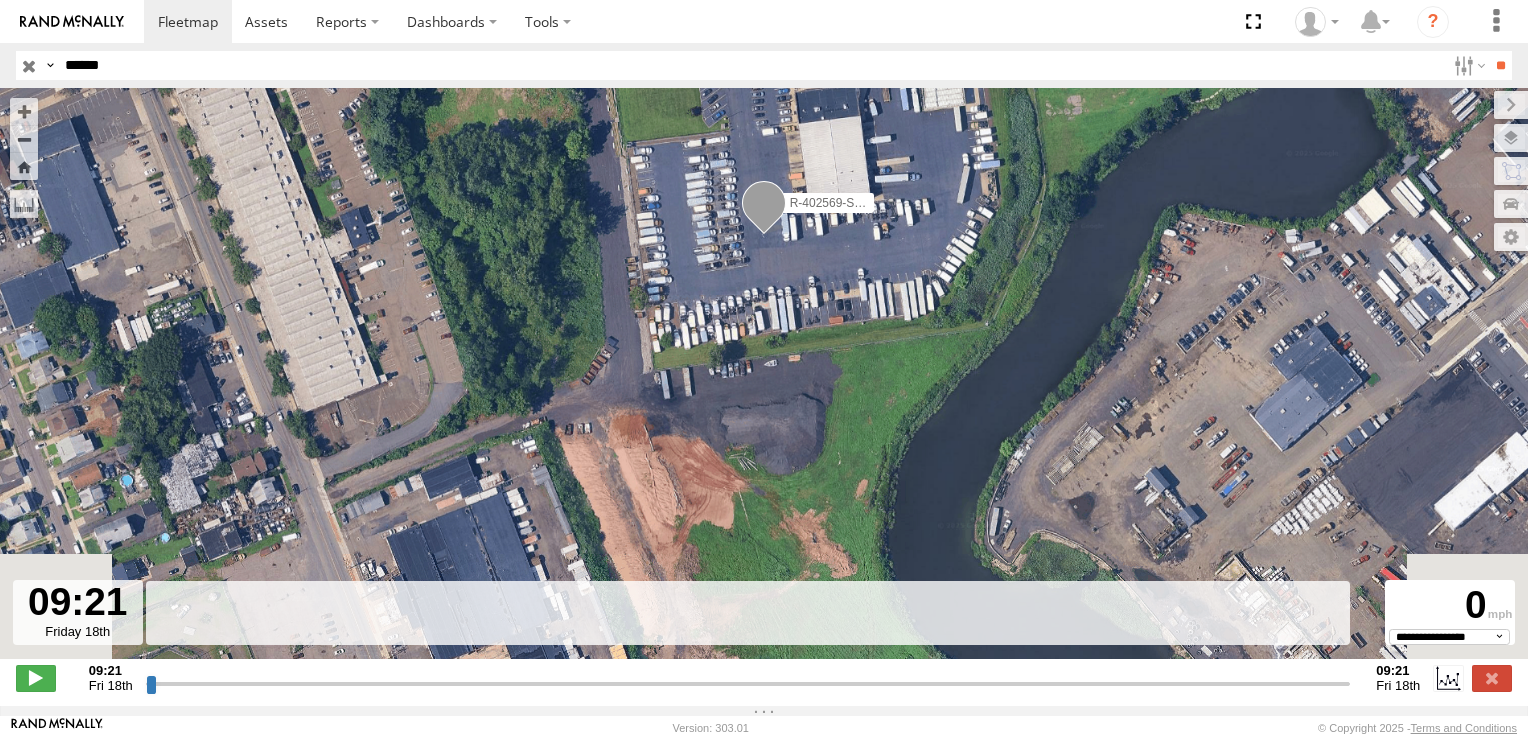 drag, startPoint x: 820, startPoint y: 344, endPoint x: 791, endPoint y: 322, distance: 36.40055 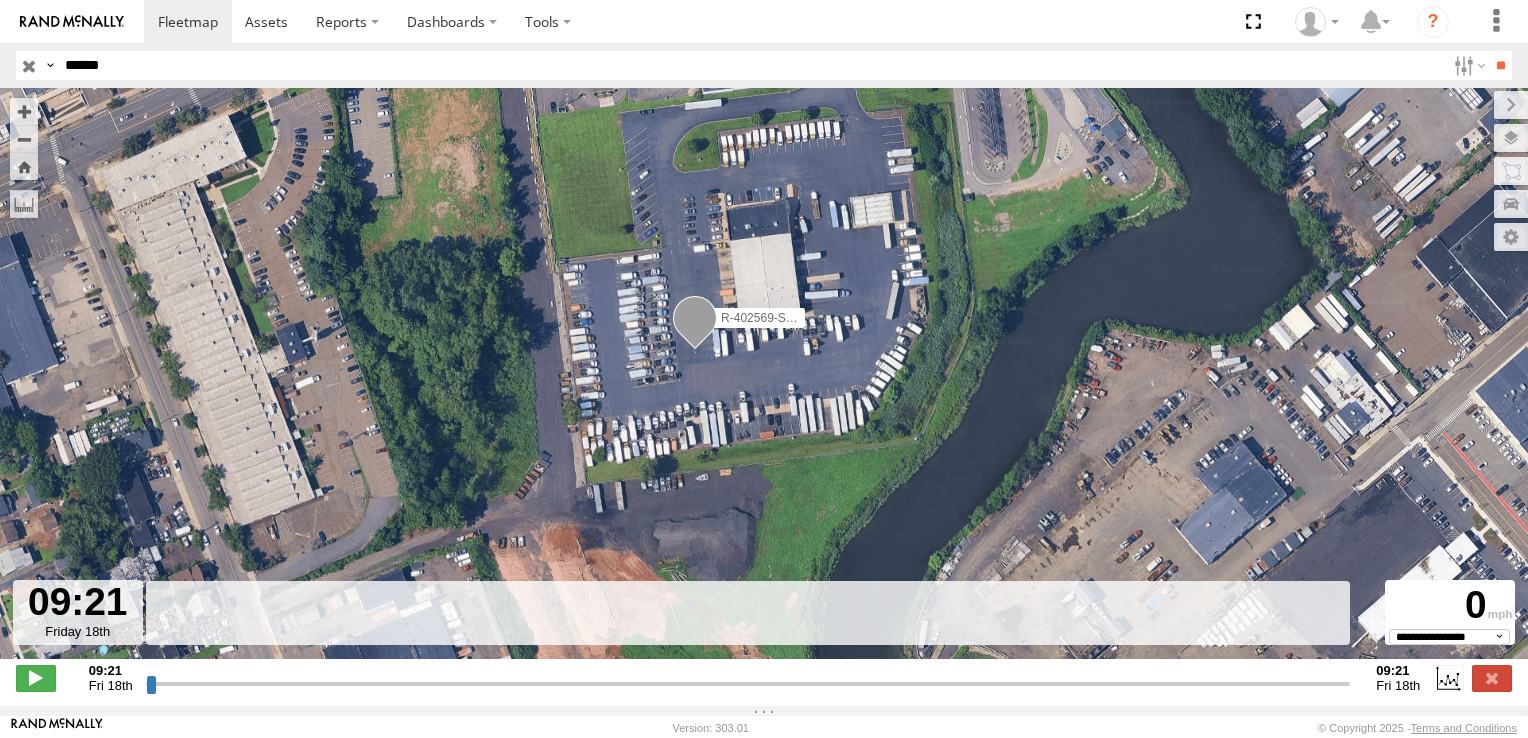drag, startPoint x: 817, startPoint y: 258, endPoint x: 758, endPoint y: 385, distance: 140.0357 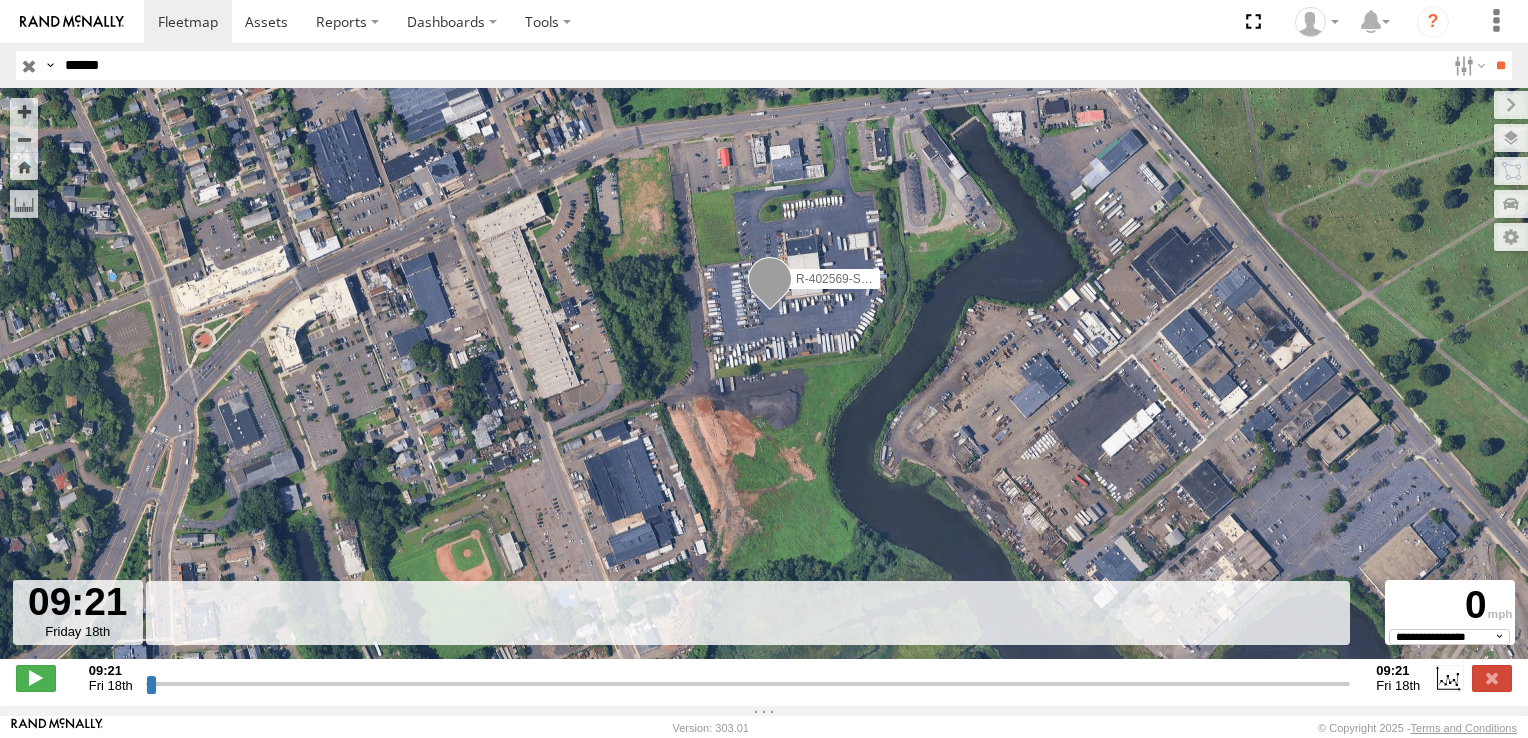 click on "R-402569-Swing" at bounding box center (840, 279) 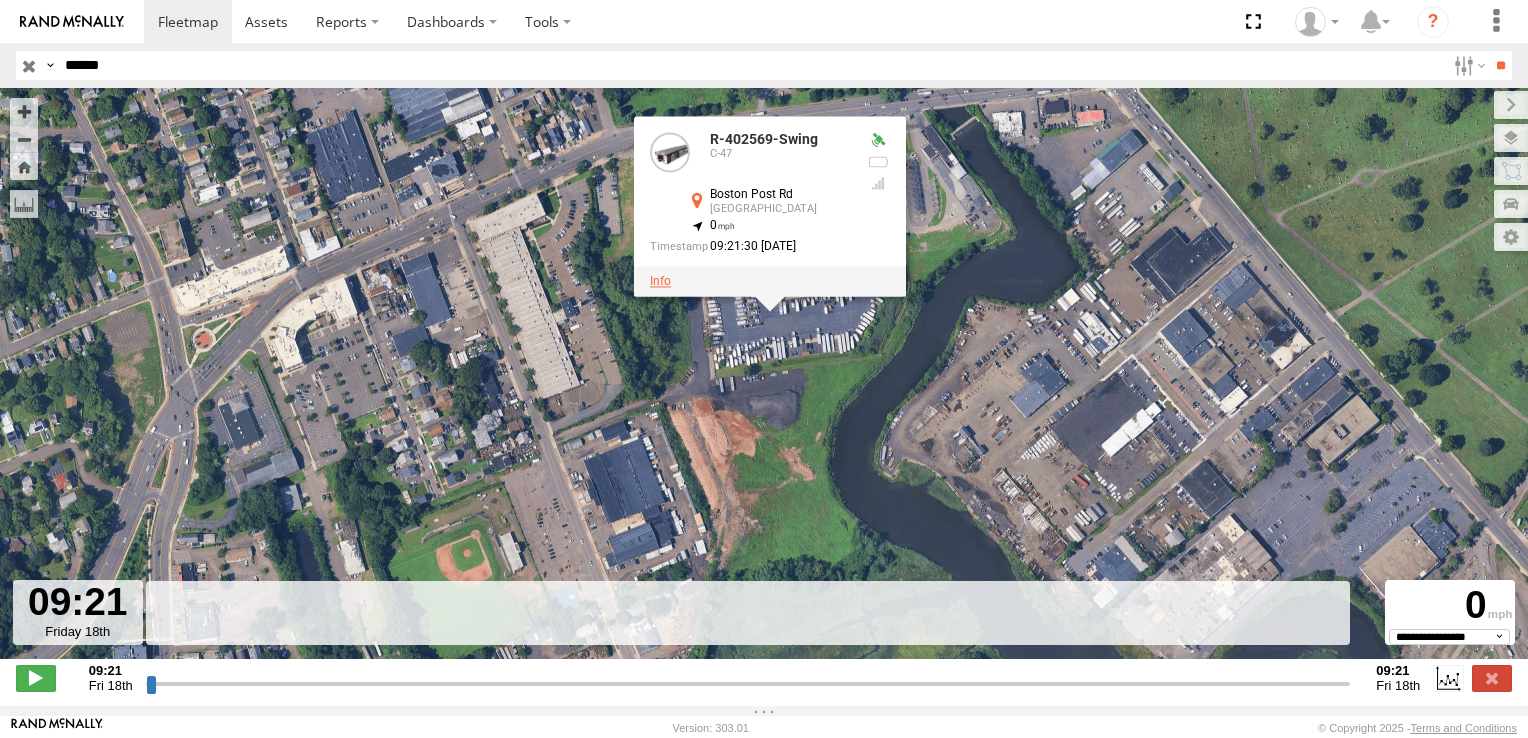 click at bounding box center (660, 281) 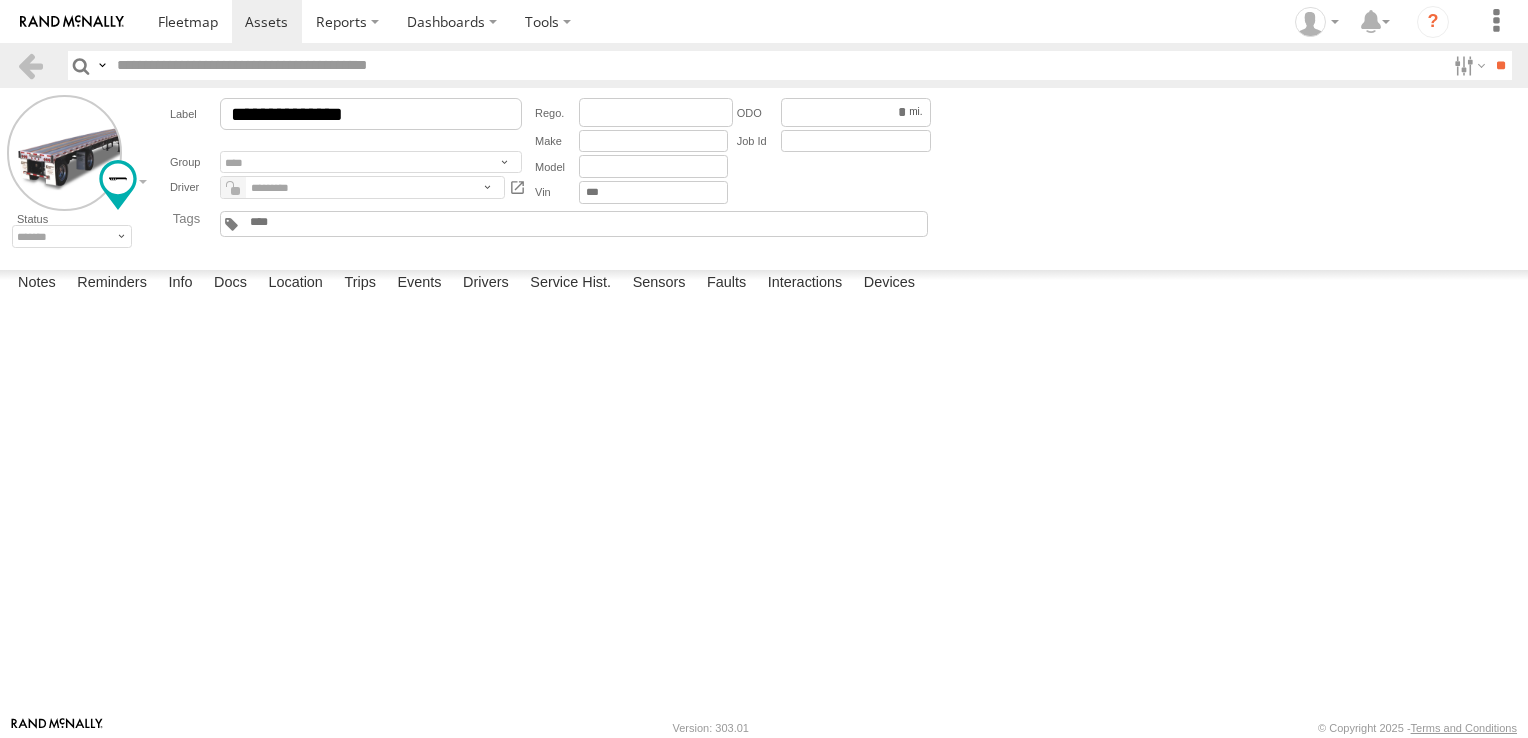 scroll, scrollTop: 0, scrollLeft: 0, axis: both 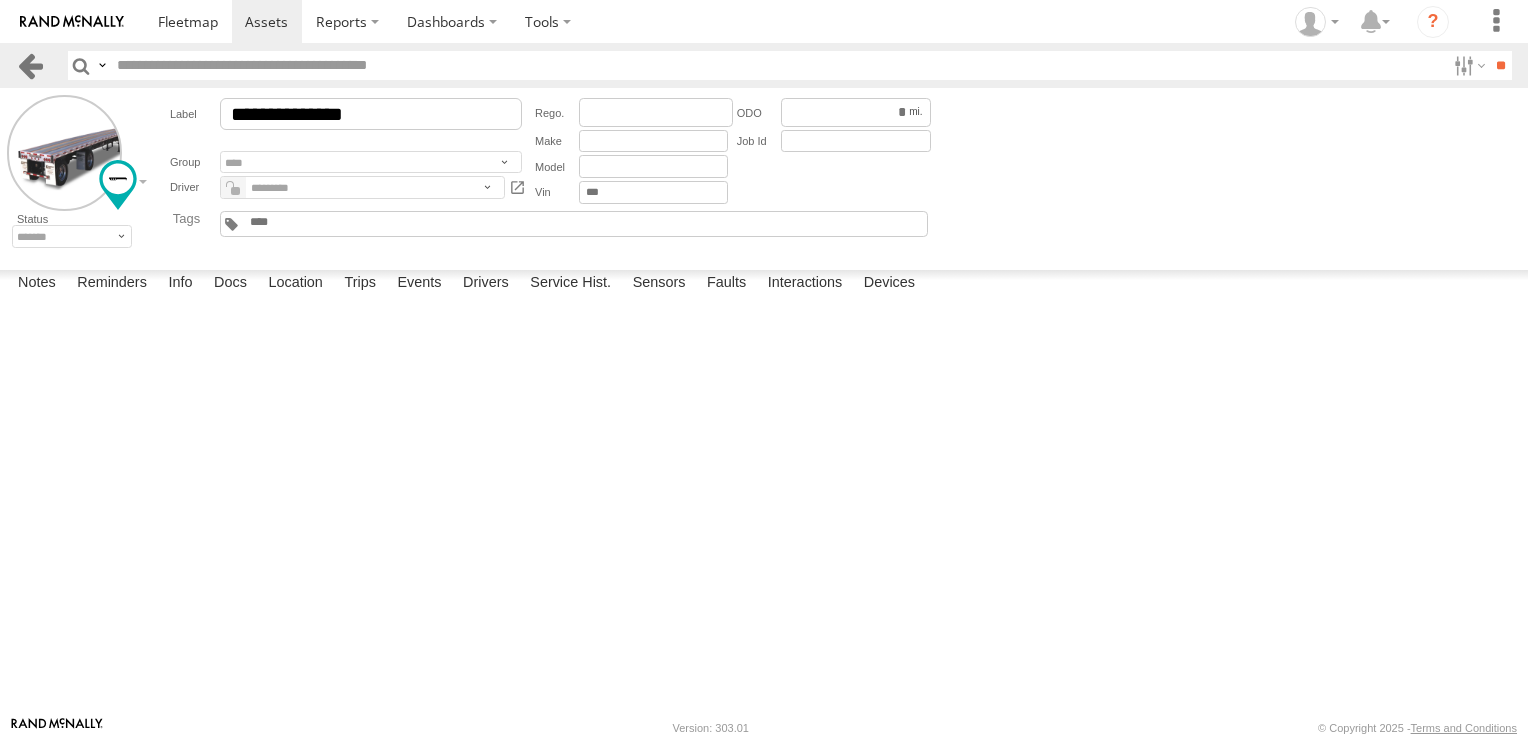 click at bounding box center [30, 65] 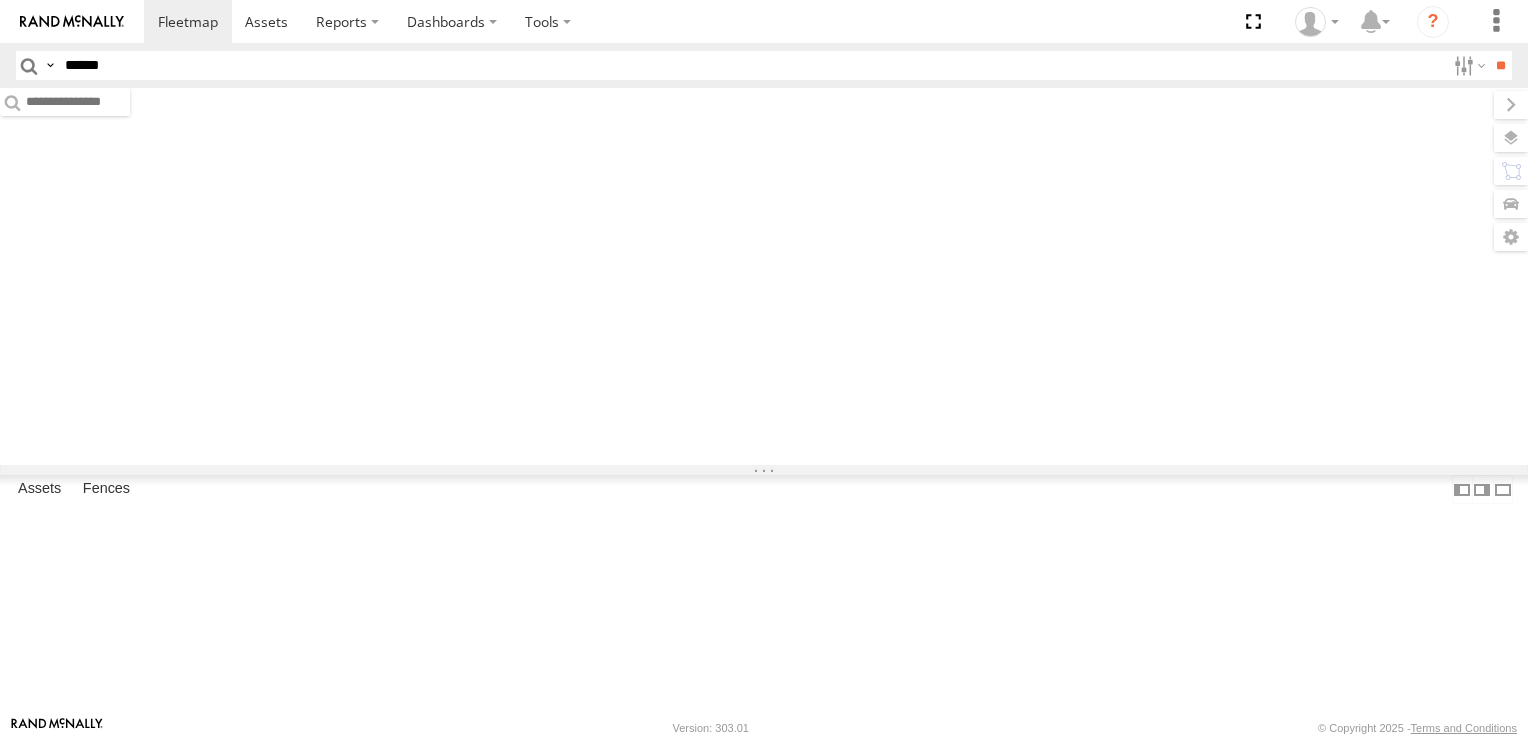 scroll, scrollTop: 0, scrollLeft: 0, axis: both 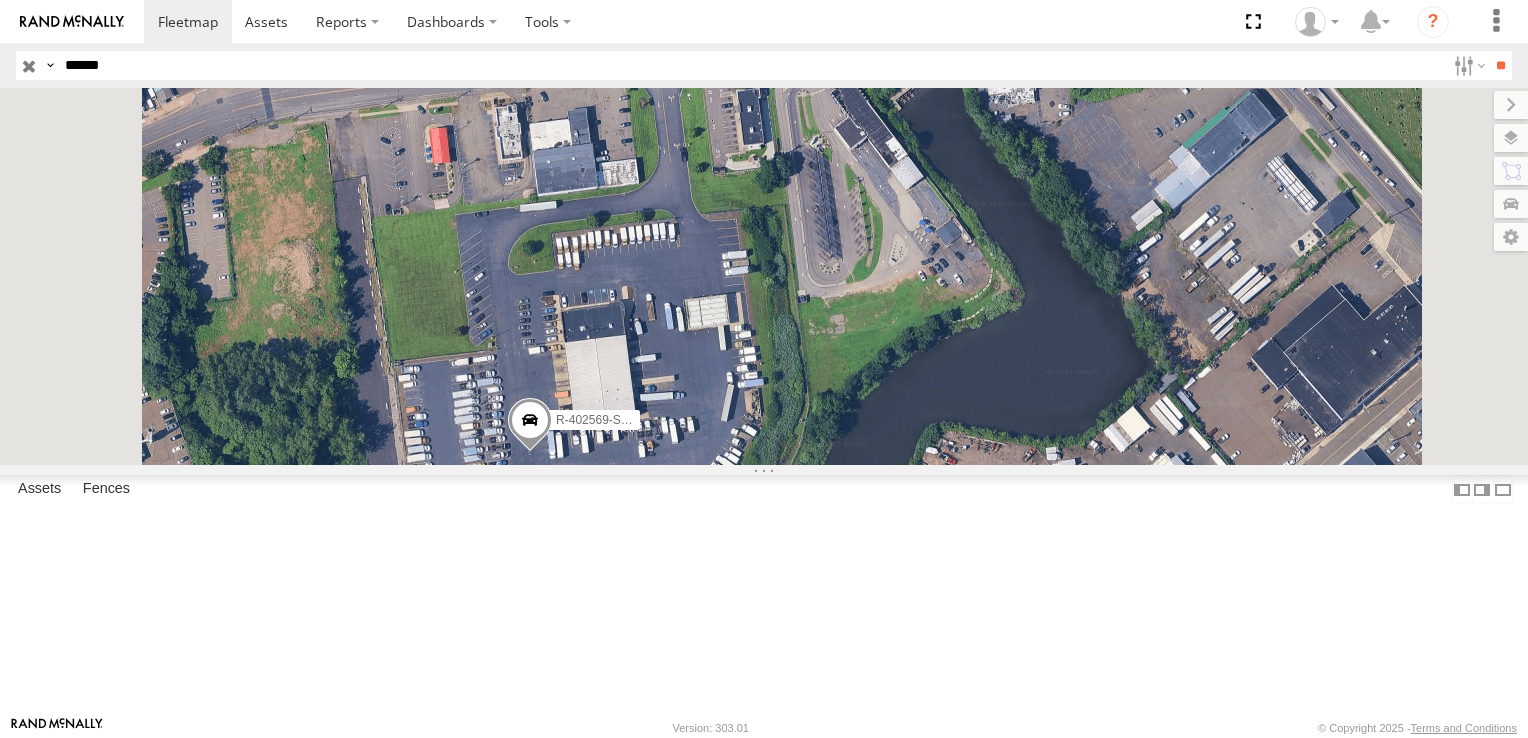 drag, startPoint x: 892, startPoint y: 488, endPoint x: 883, endPoint y: 405, distance: 83.48653 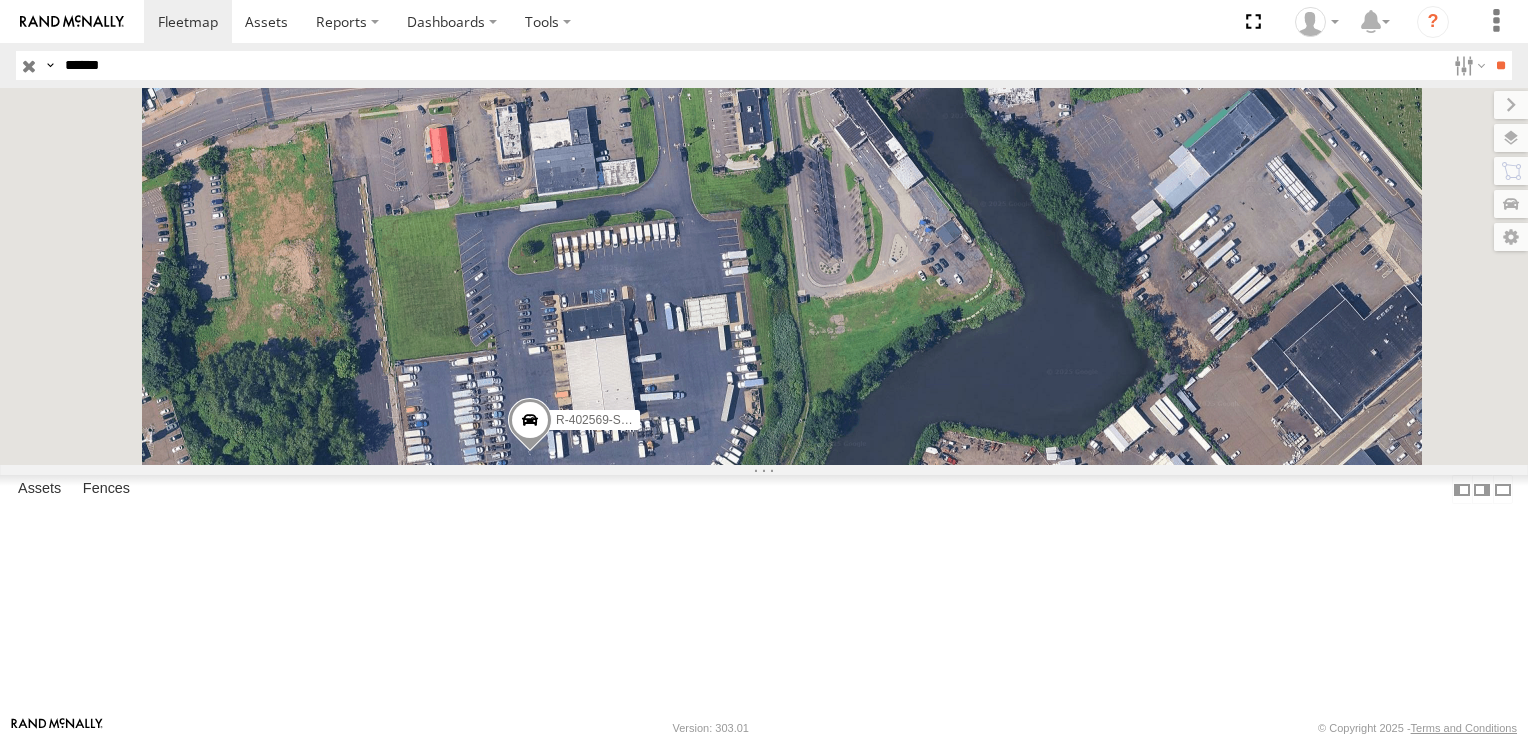 click on "R-402569-Swing" at bounding box center [764, 276] 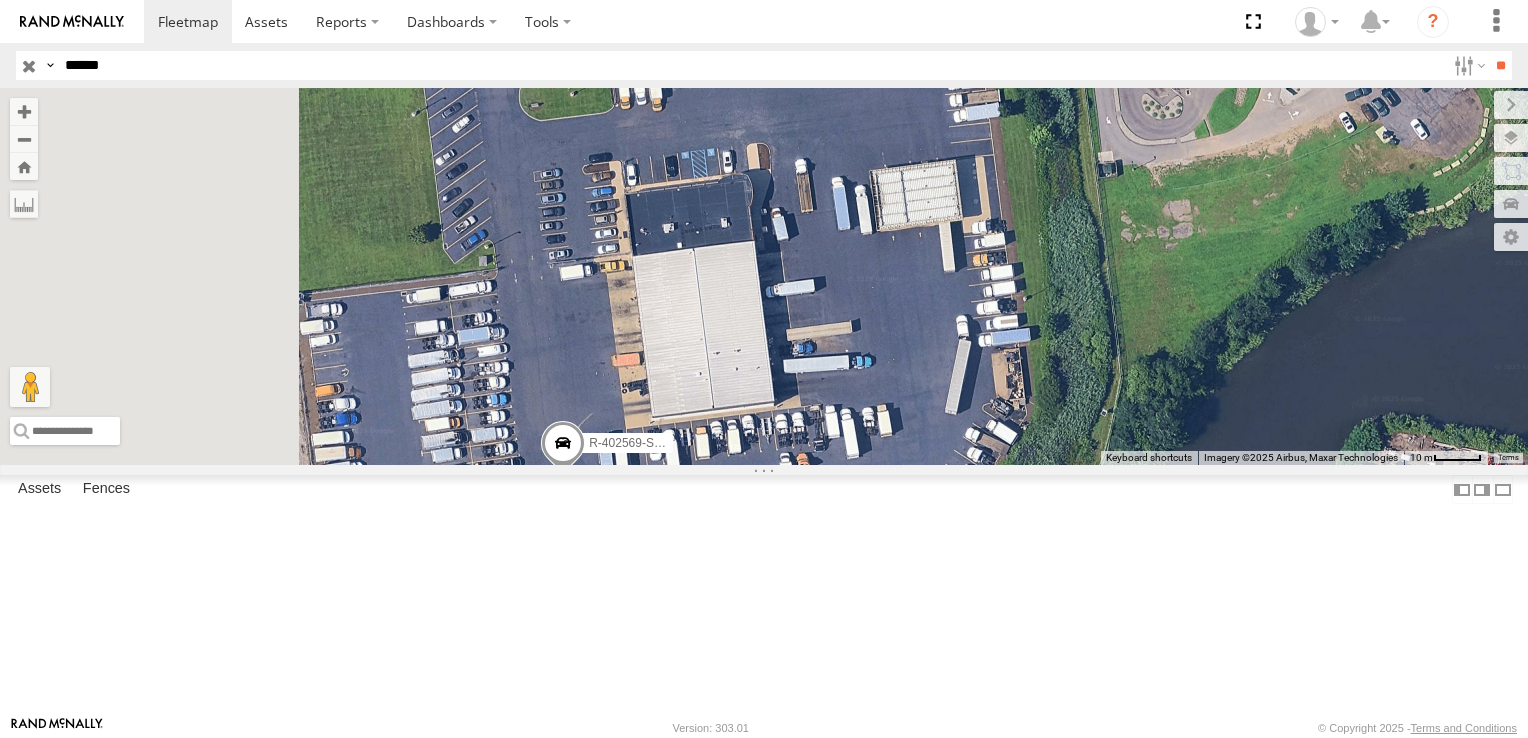 drag, startPoint x: 735, startPoint y: 384, endPoint x: 820, endPoint y: 272, distance: 140.60228 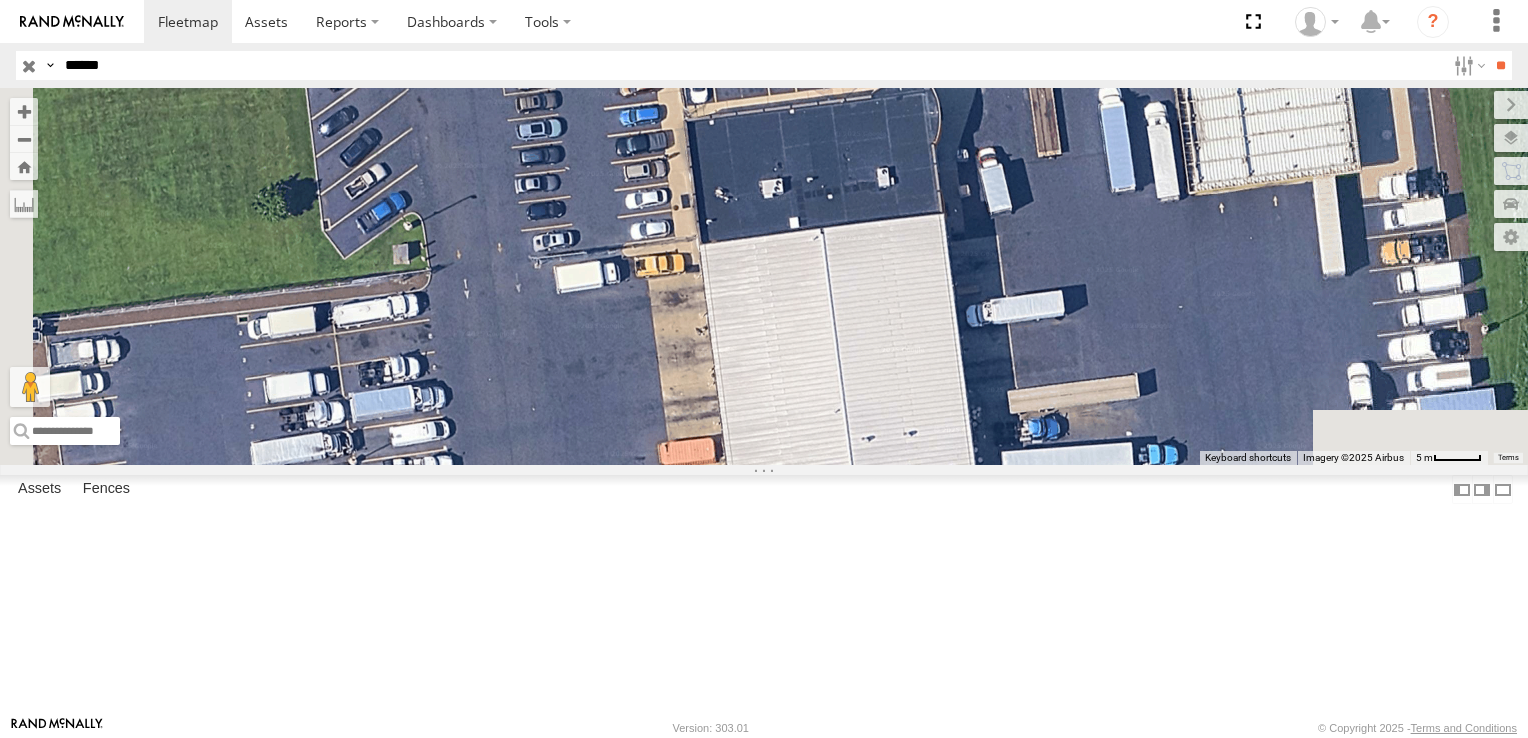 drag, startPoint x: 832, startPoint y: 526, endPoint x: 846, endPoint y: 289, distance: 237.41315 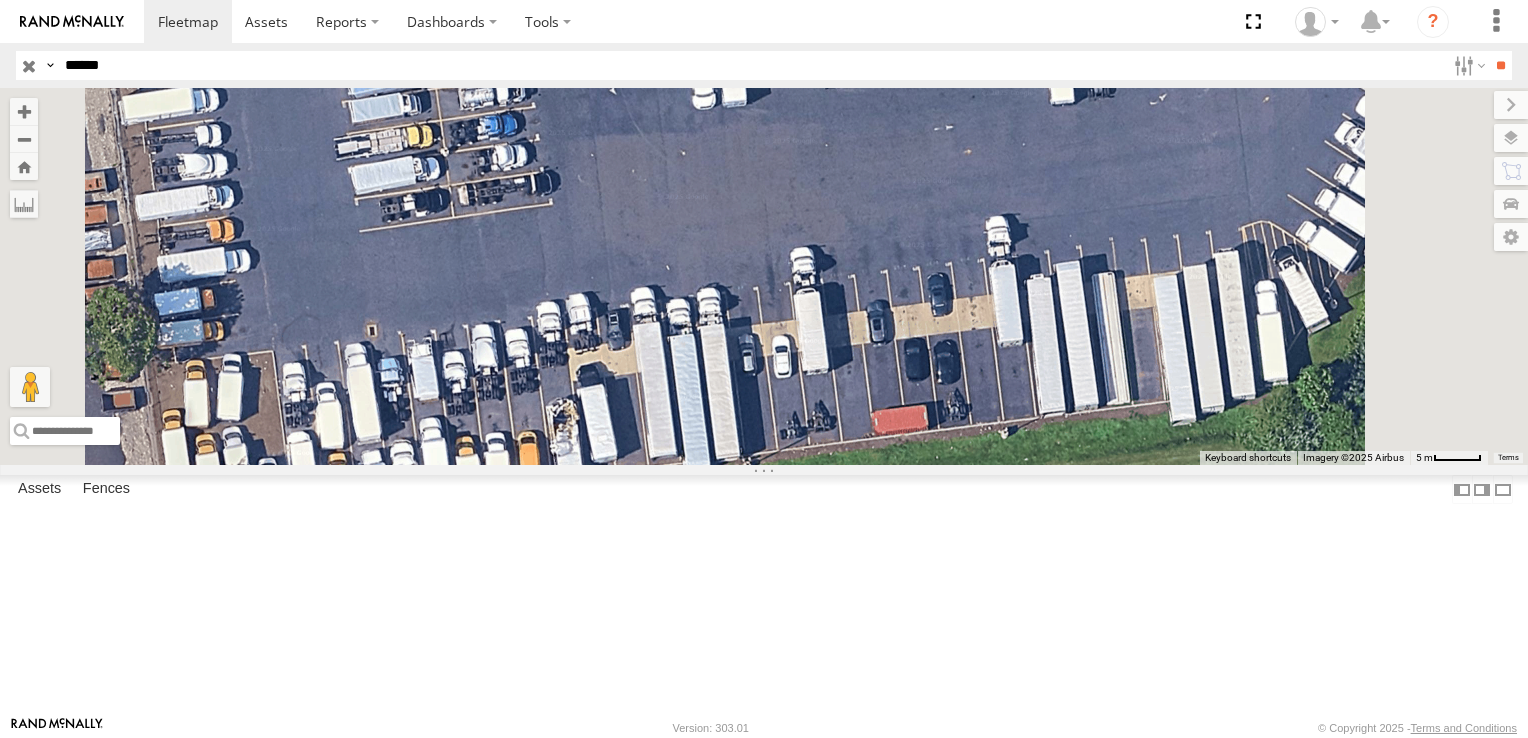 drag, startPoint x: 833, startPoint y: 374, endPoint x: 857, endPoint y: 326, distance: 53.66563 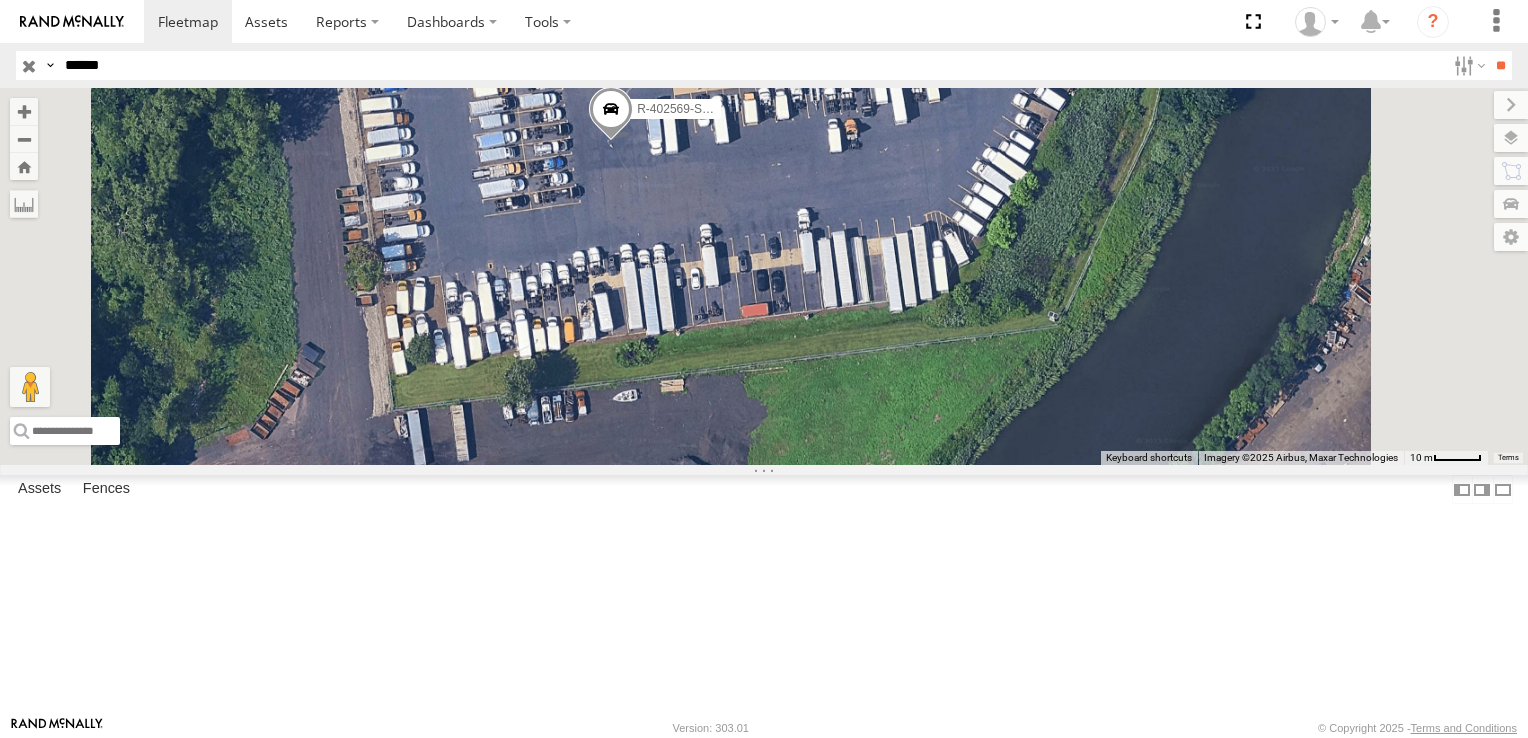 drag, startPoint x: 847, startPoint y: 405, endPoint x: 939, endPoint y: 367, distance: 99.53894 